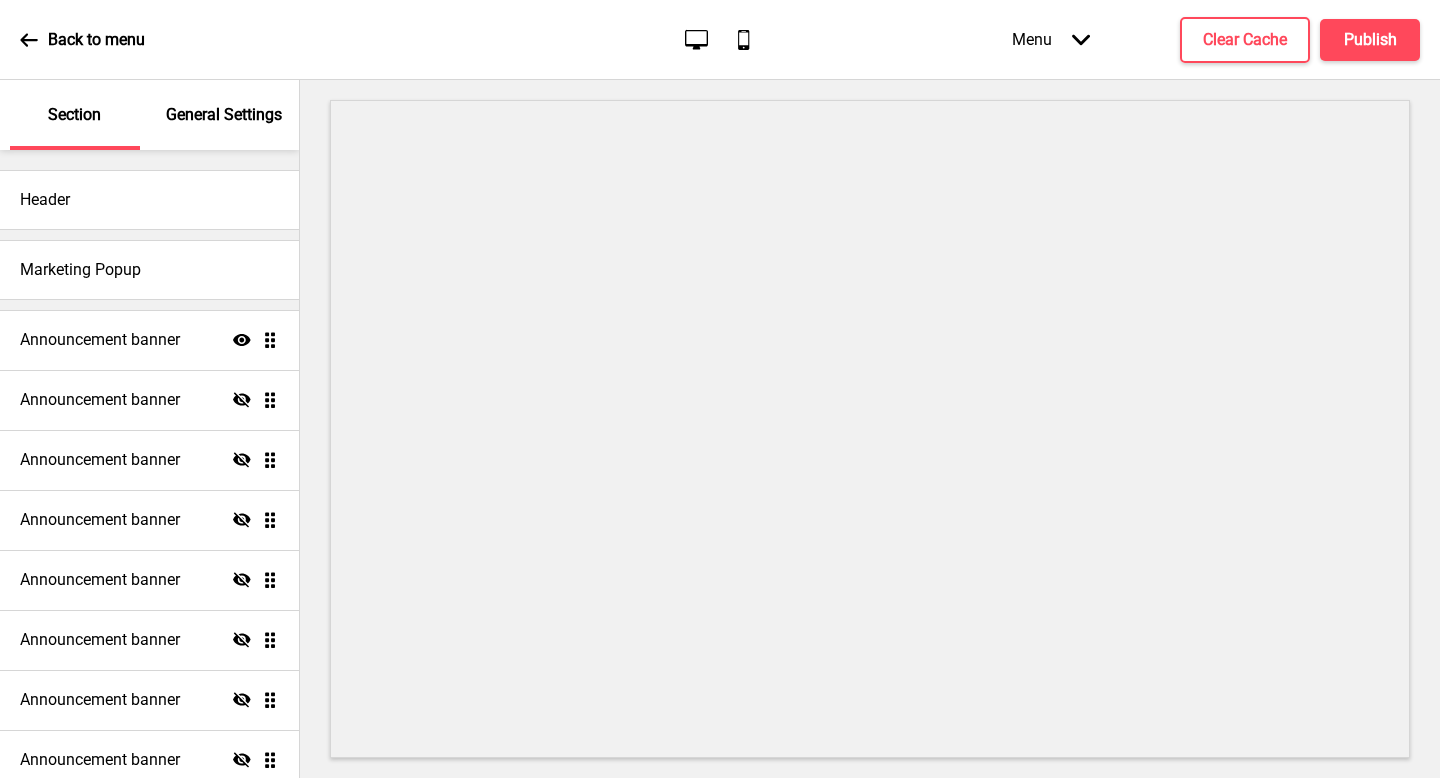 scroll, scrollTop: 0, scrollLeft: 0, axis: both 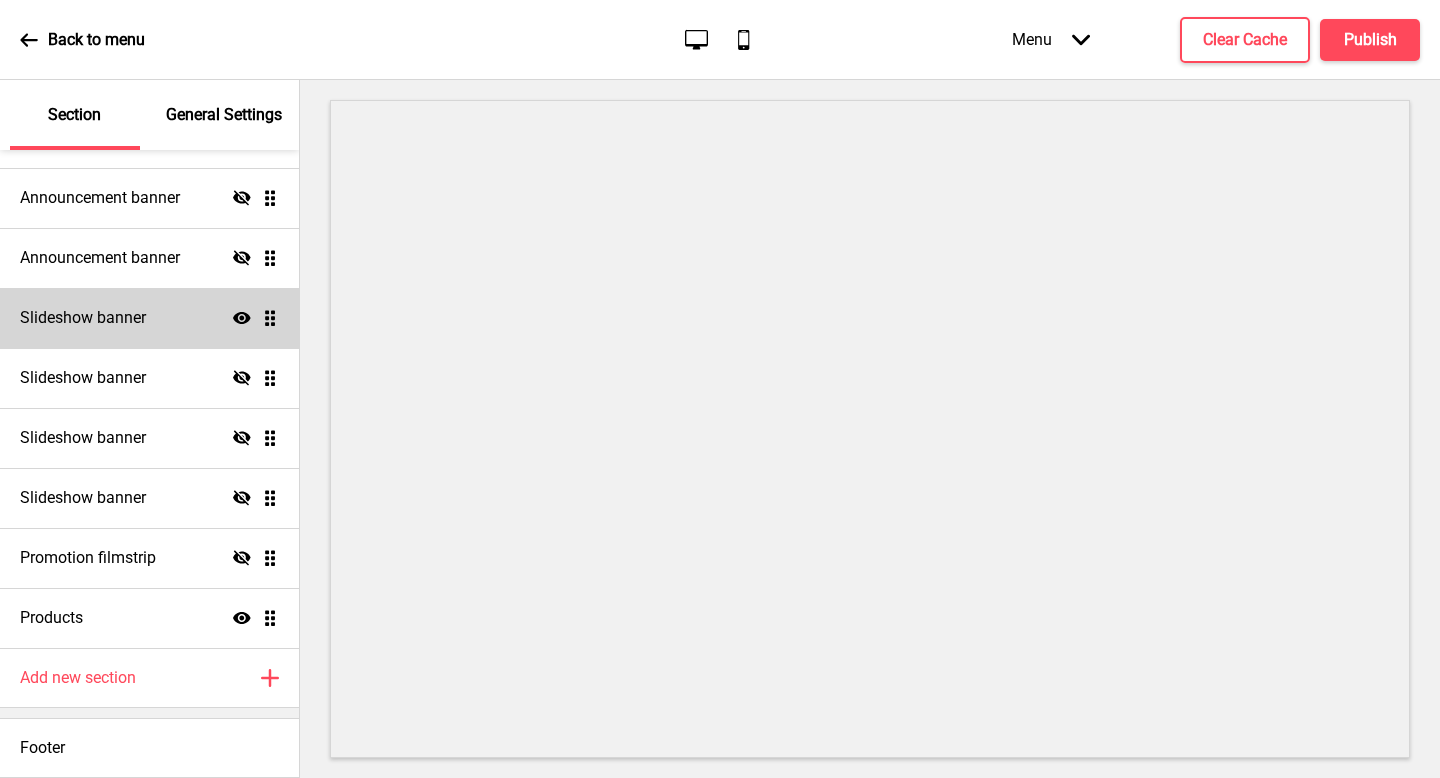 click on "Slideshow banner Show Drag" at bounding box center [149, 318] 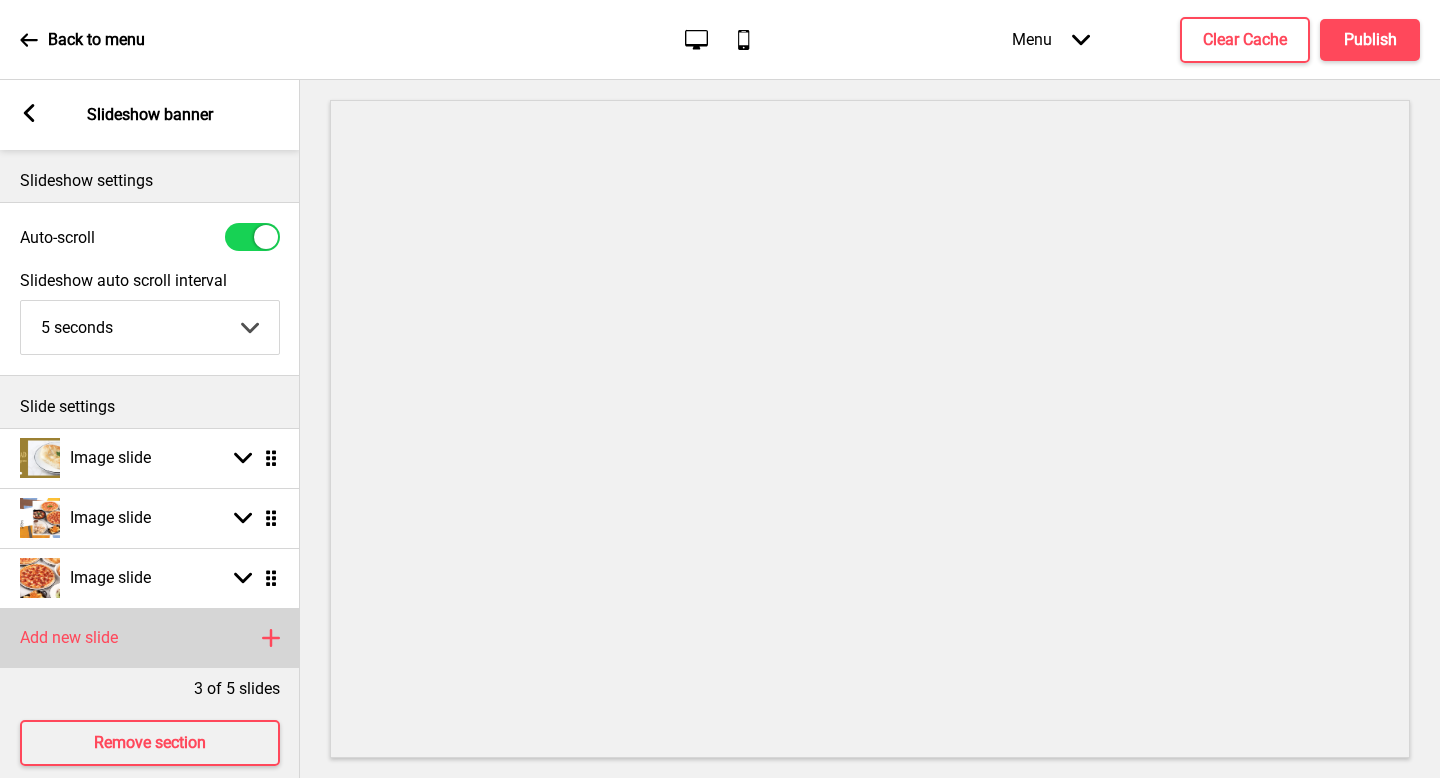 click on "Add new slide" at bounding box center [69, 638] 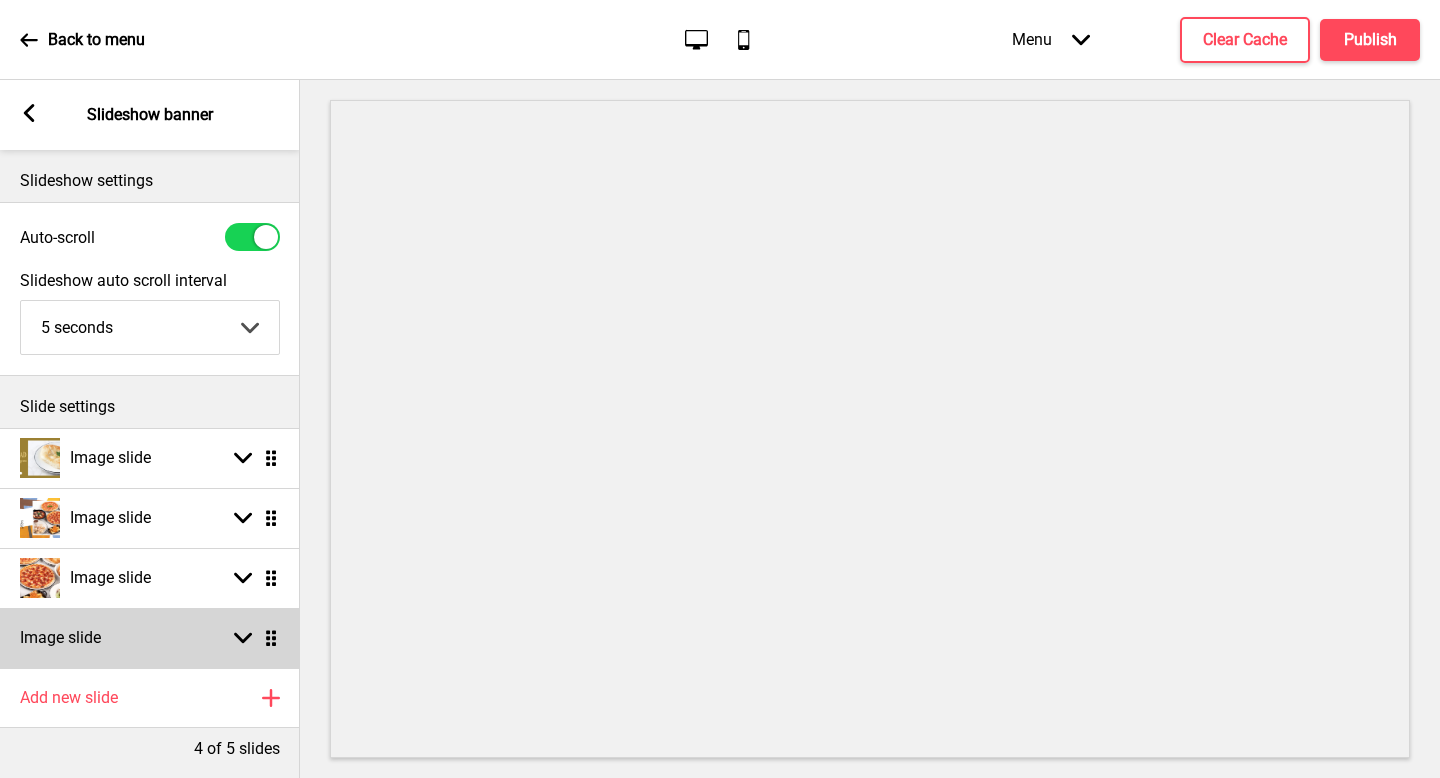 click on "Image slide Arrow down Drag" at bounding box center (150, 638) 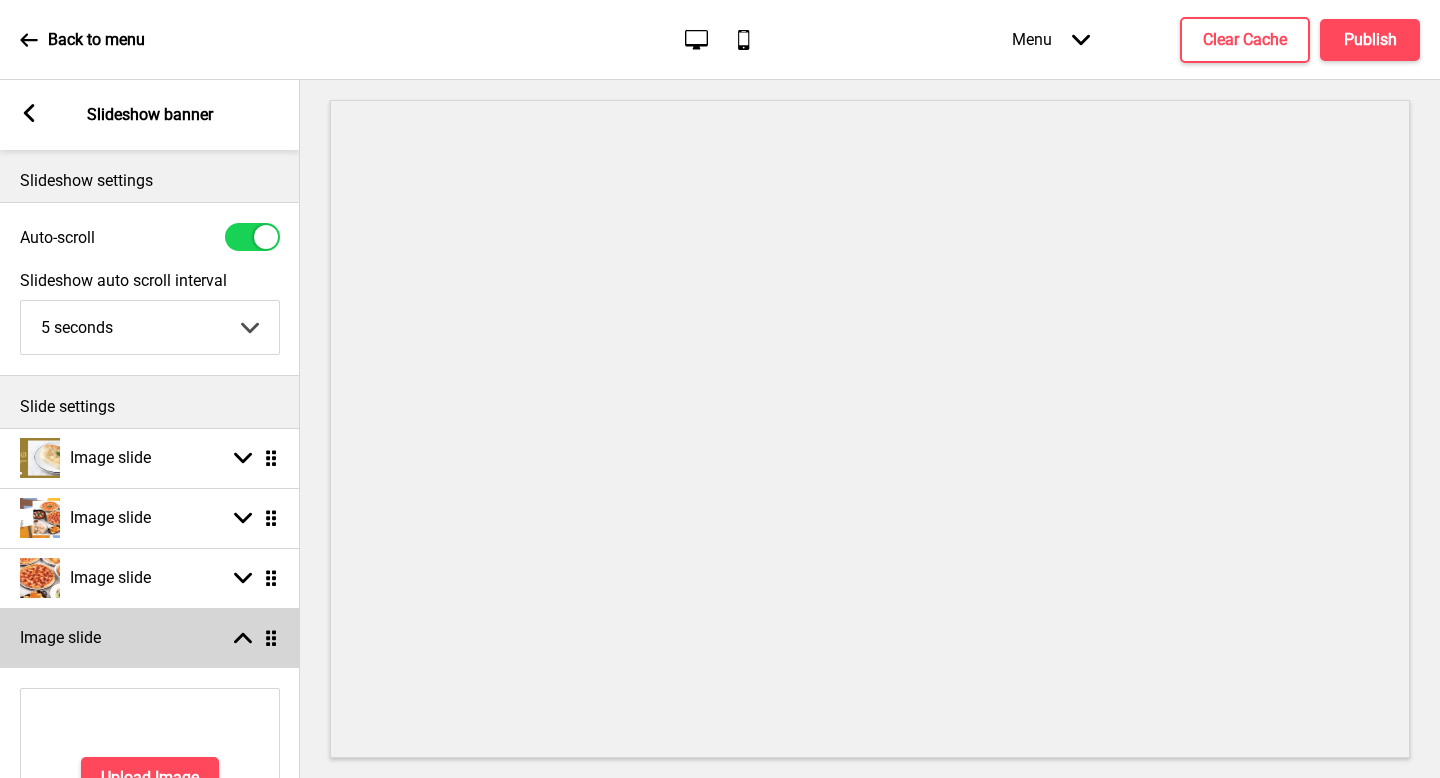scroll, scrollTop: 166, scrollLeft: 0, axis: vertical 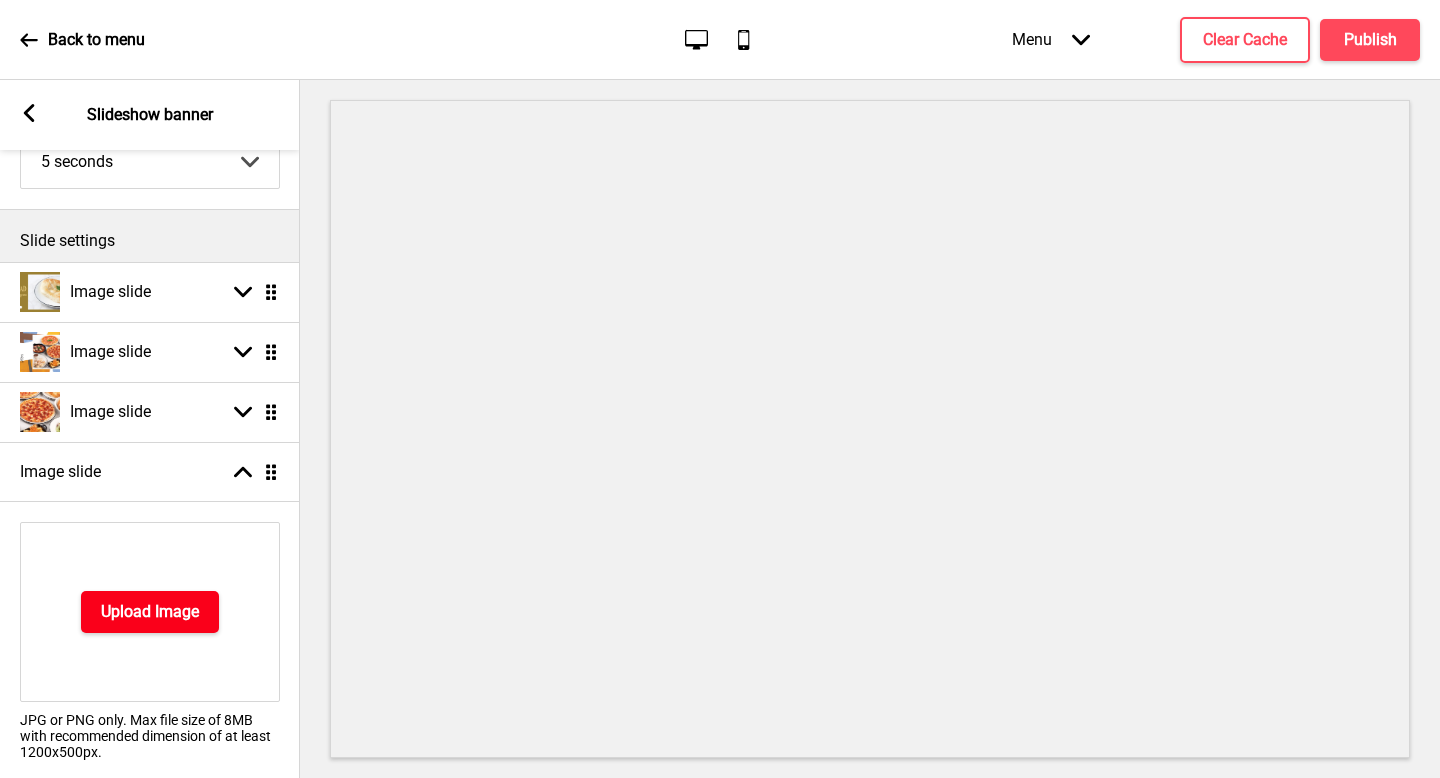click on "Upload Image" at bounding box center (150, 612) 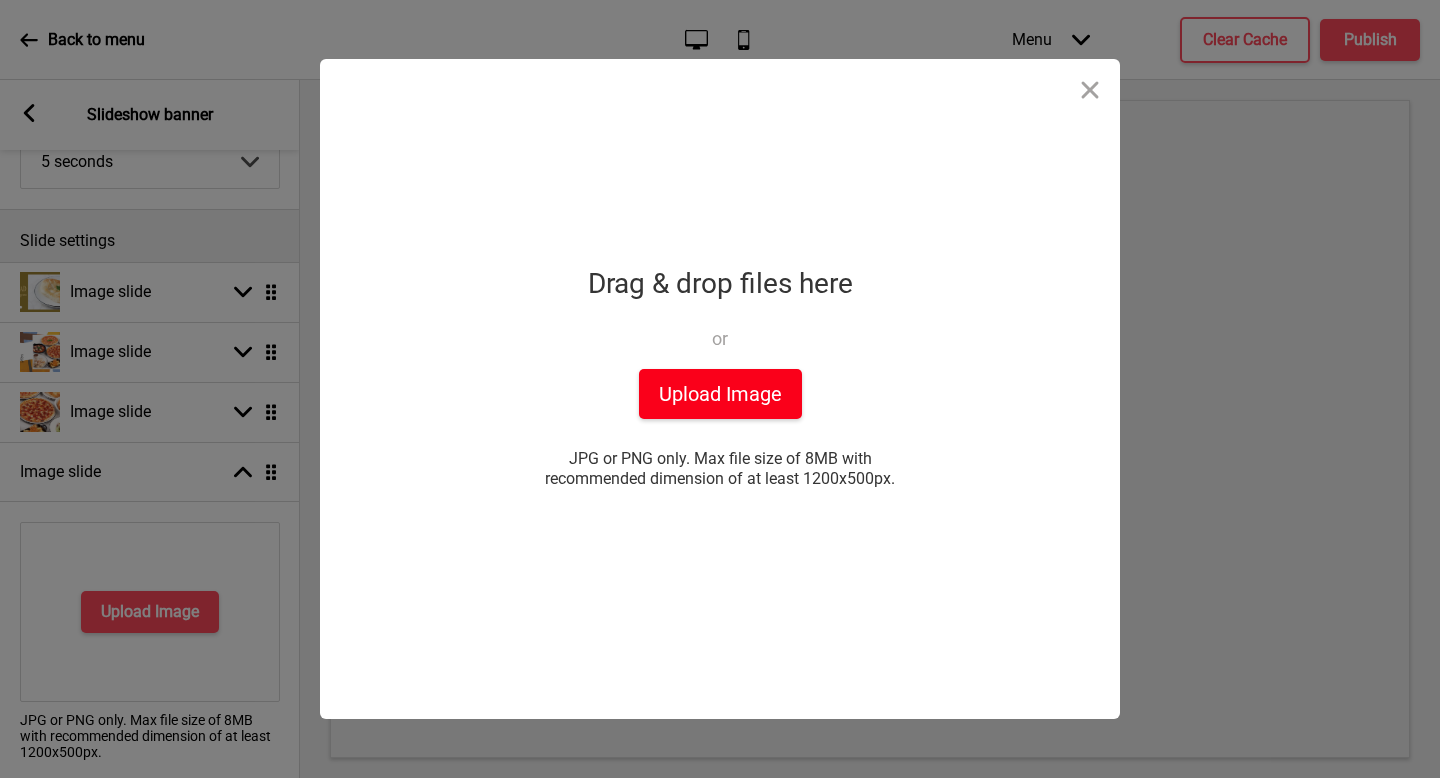 click on "Upload Image" at bounding box center [720, 394] 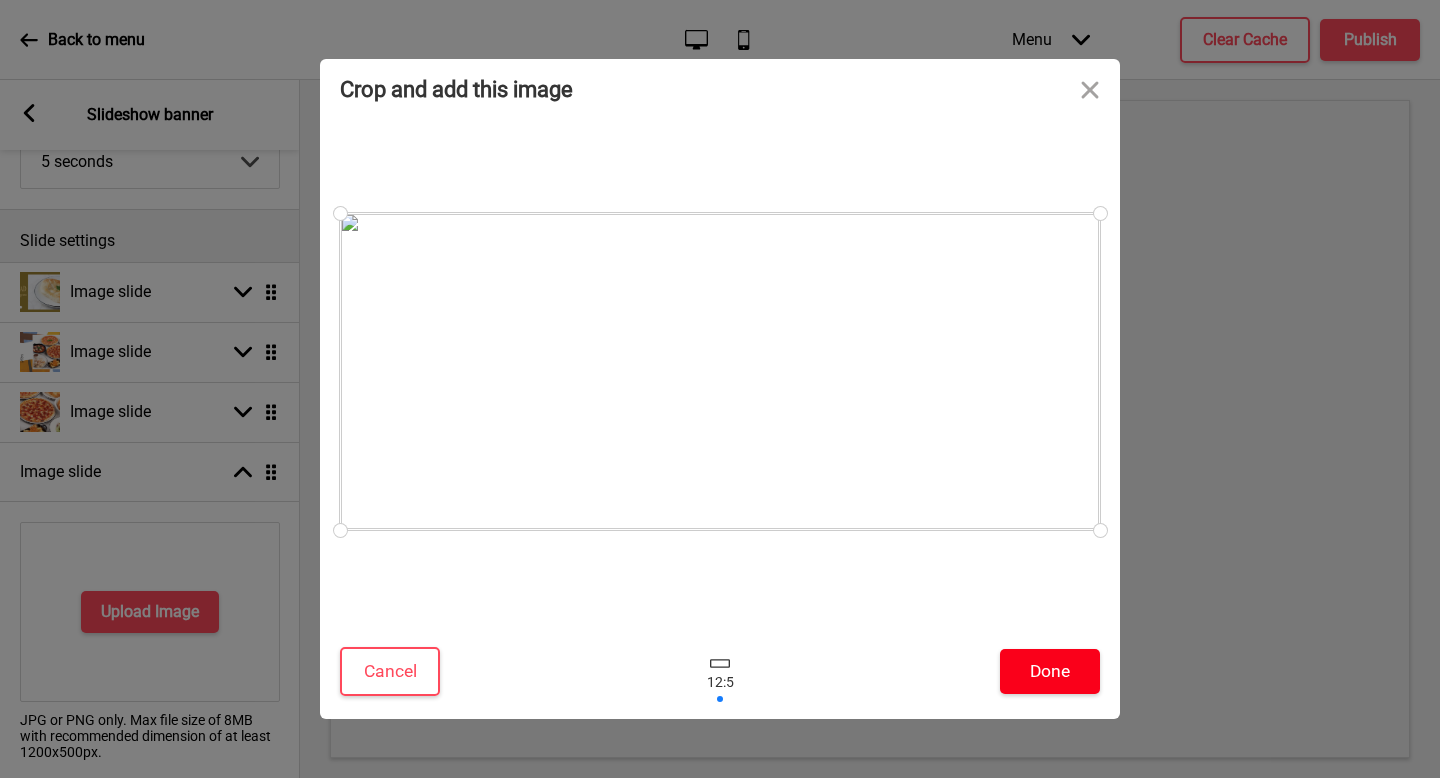 click on "Done" at bounding box center [1050, 671] 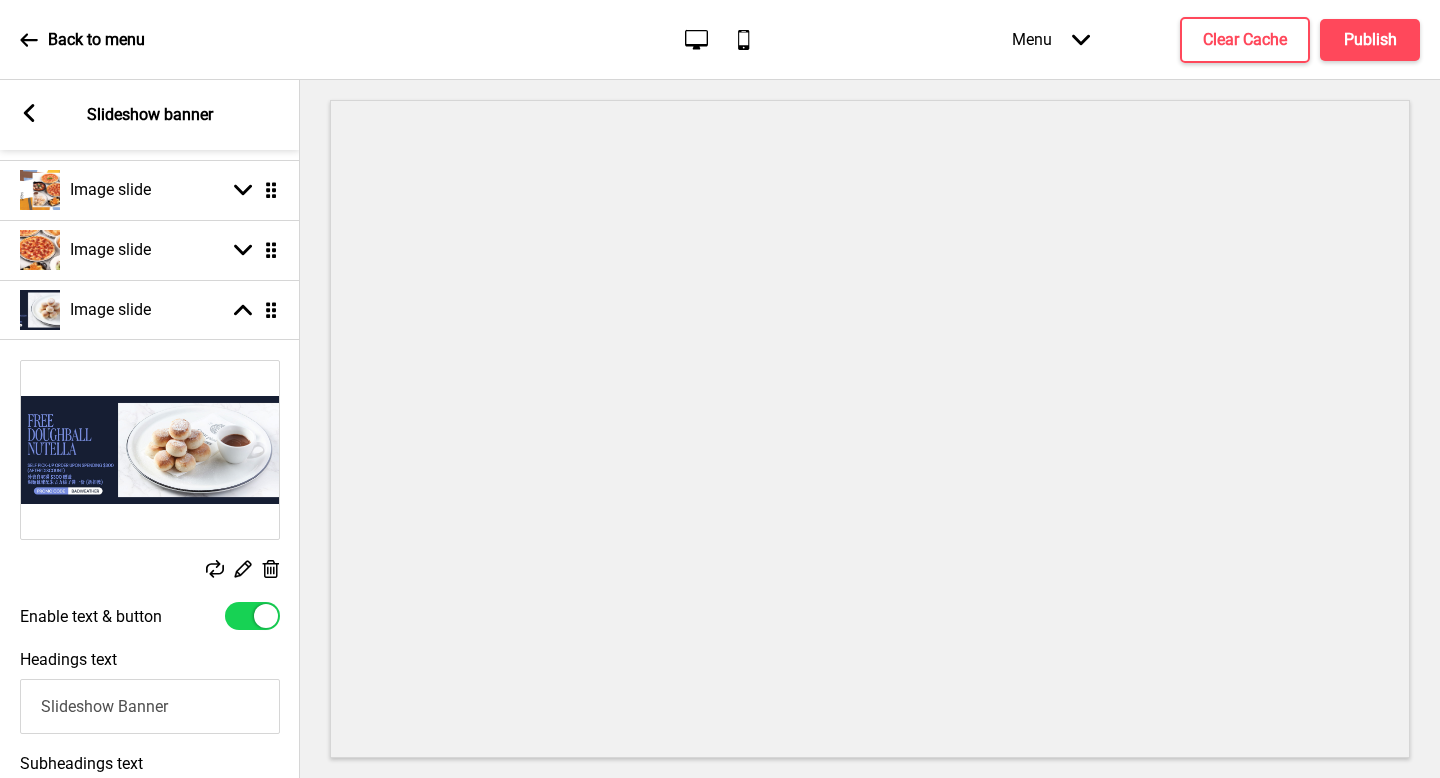 scroll, scrollTop: 328, scrollLeft: 0, axis: vertical 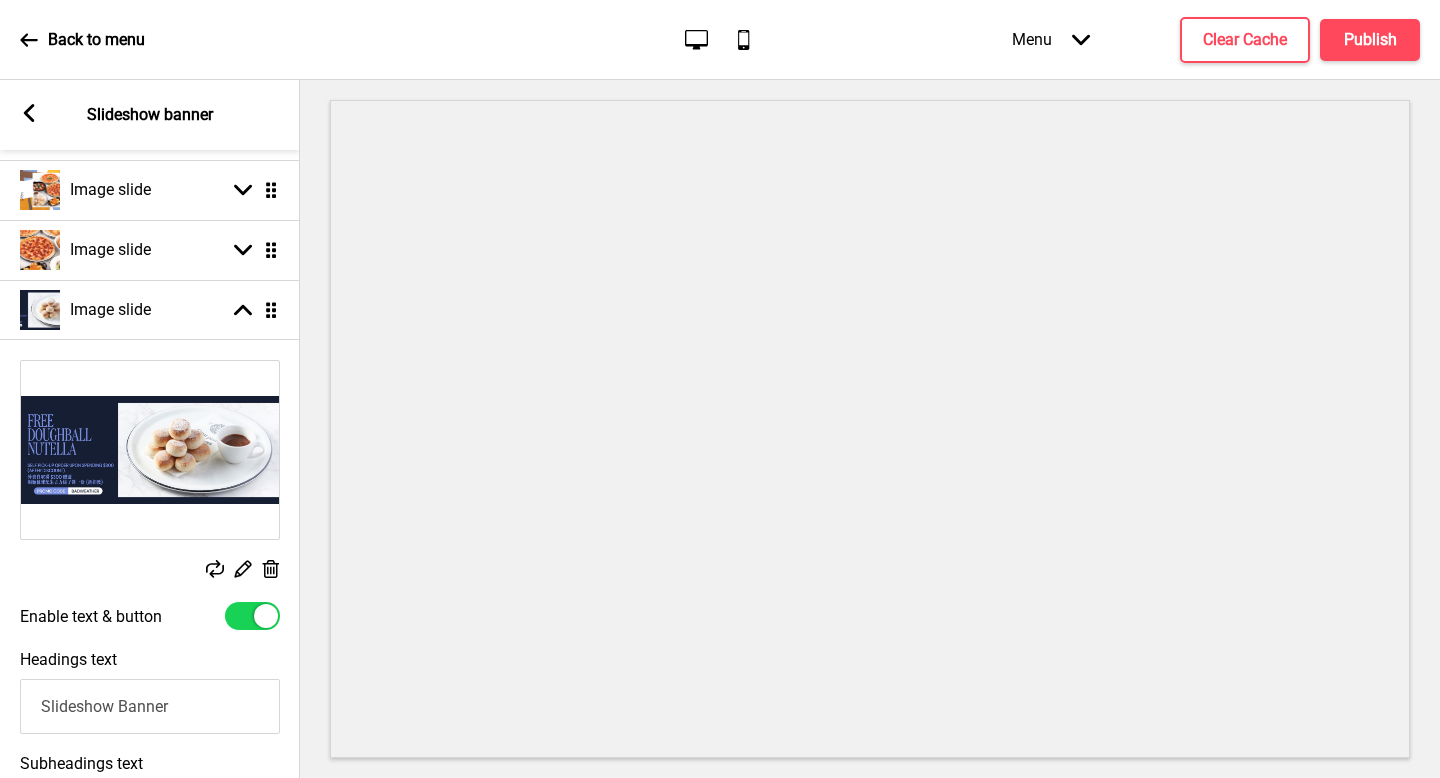 checkbox on "false" 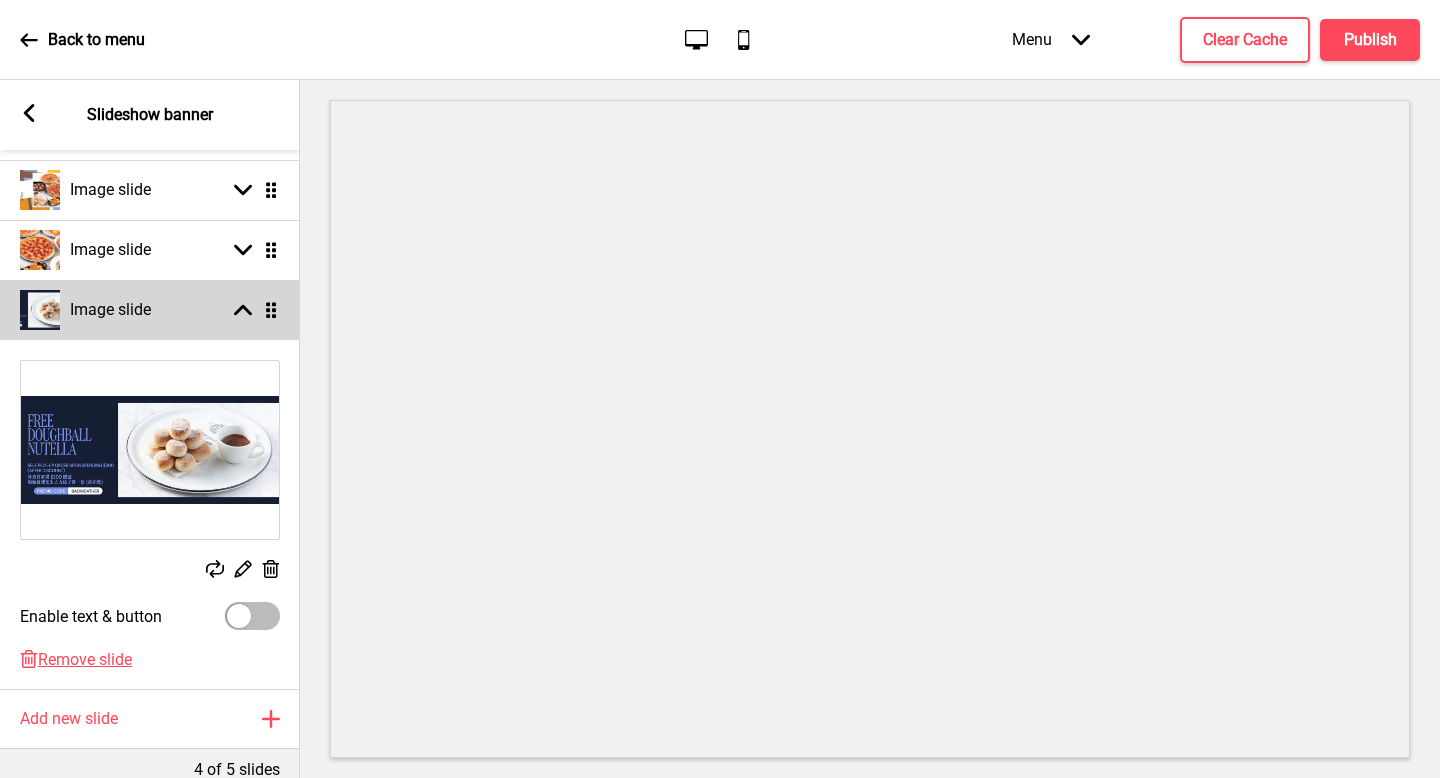 click on "Image slide Arrow up Drag" at bounding box center (150, 310) 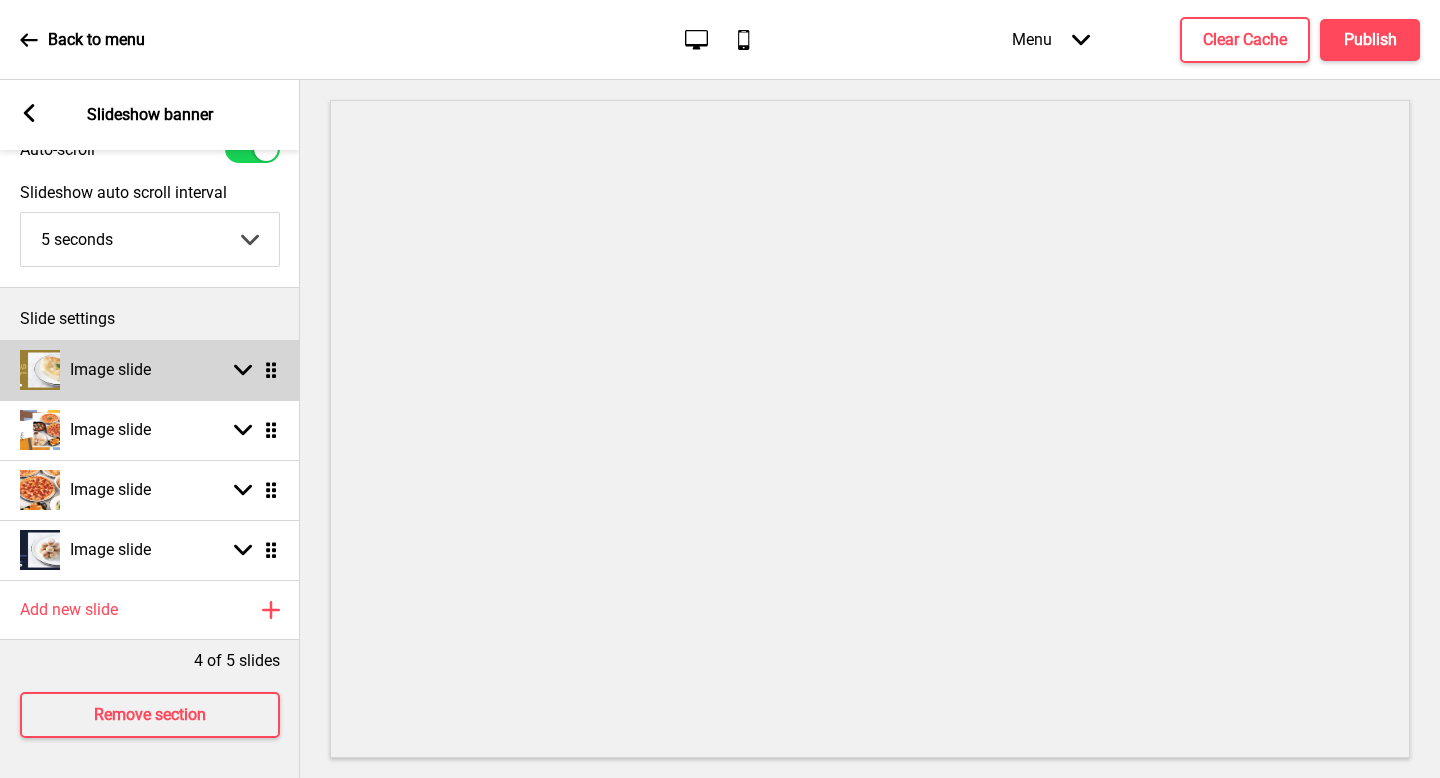 scroll, scrollTop: 103, scrollLeft: 0, axis: vertical 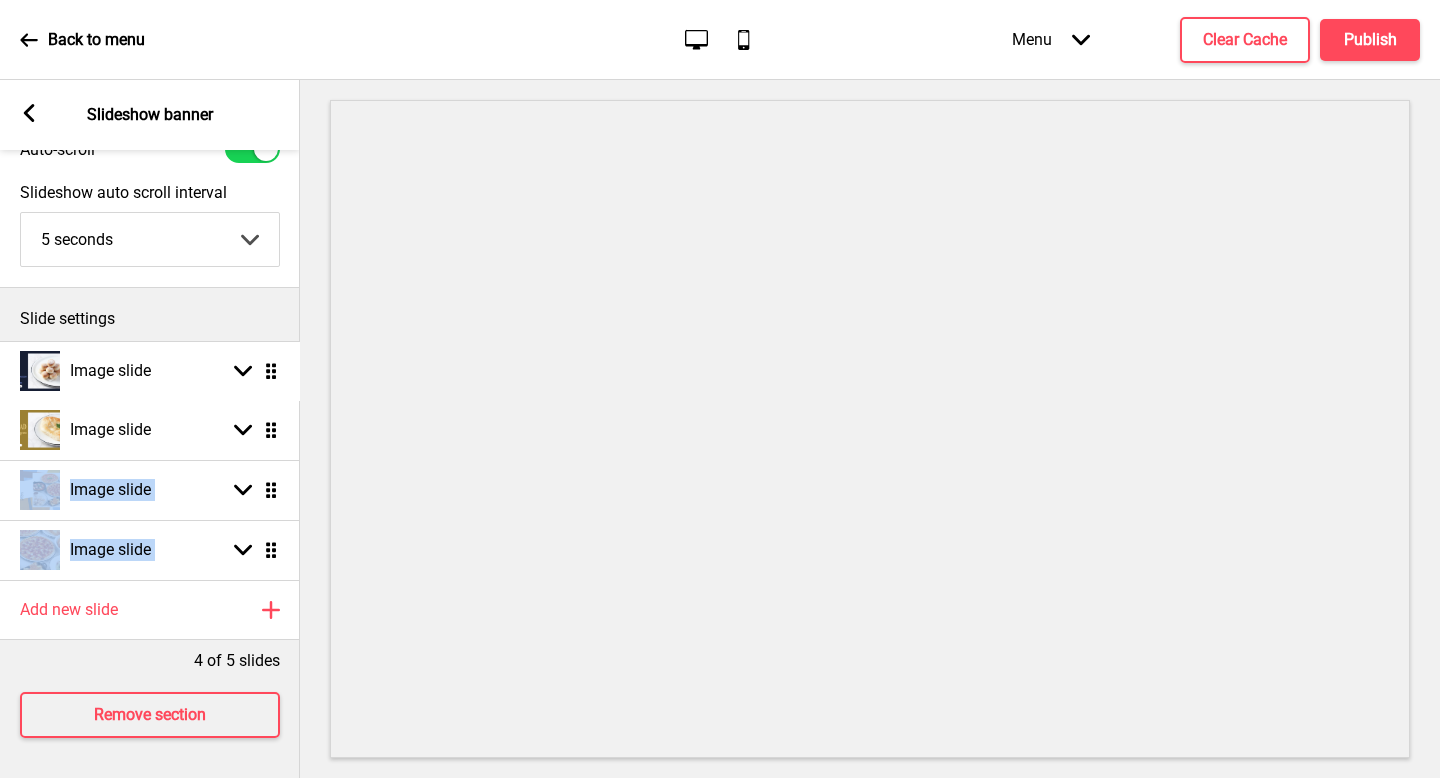 drag, startPoint x: 276, startPoint y: 528, endPoint x: 240, endPoint y: 364, distance: 167.90474 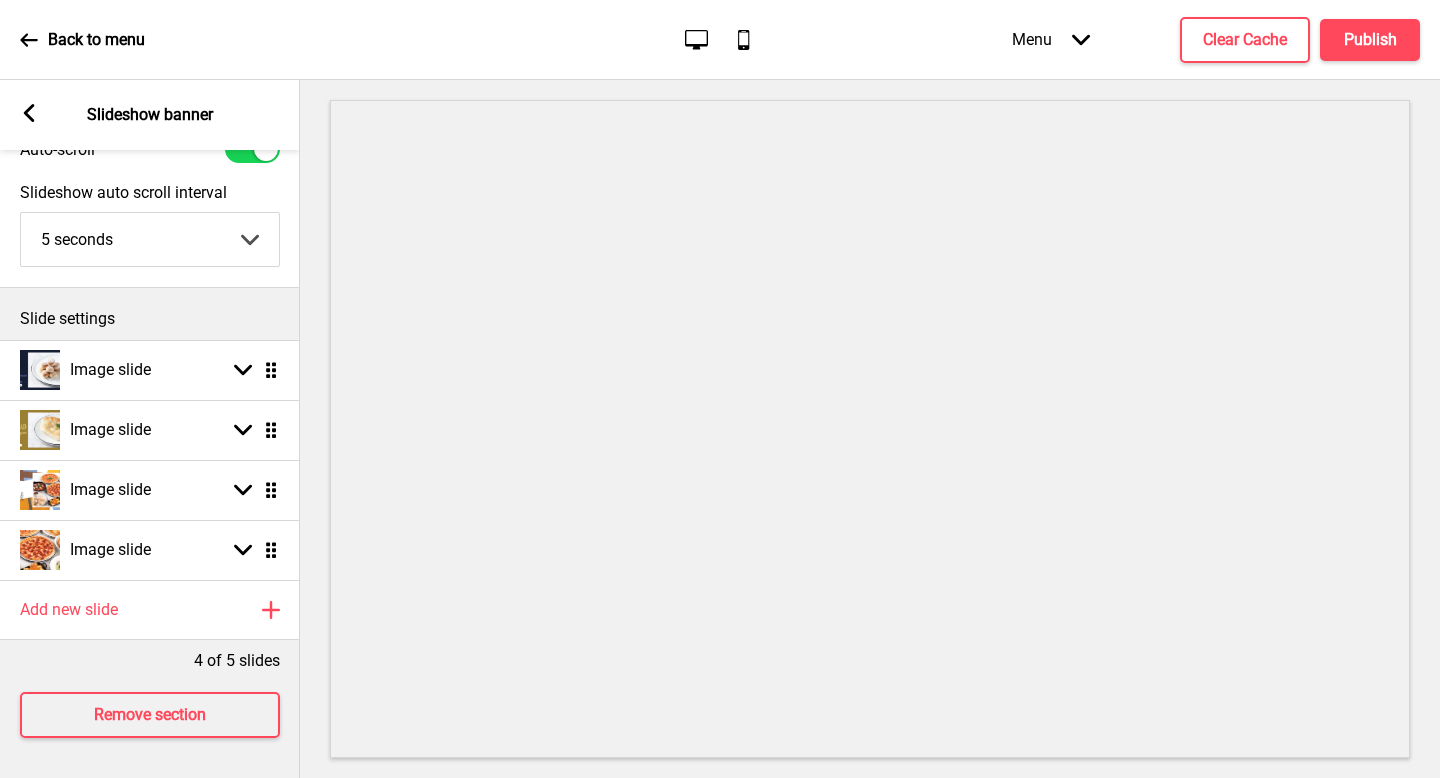 click 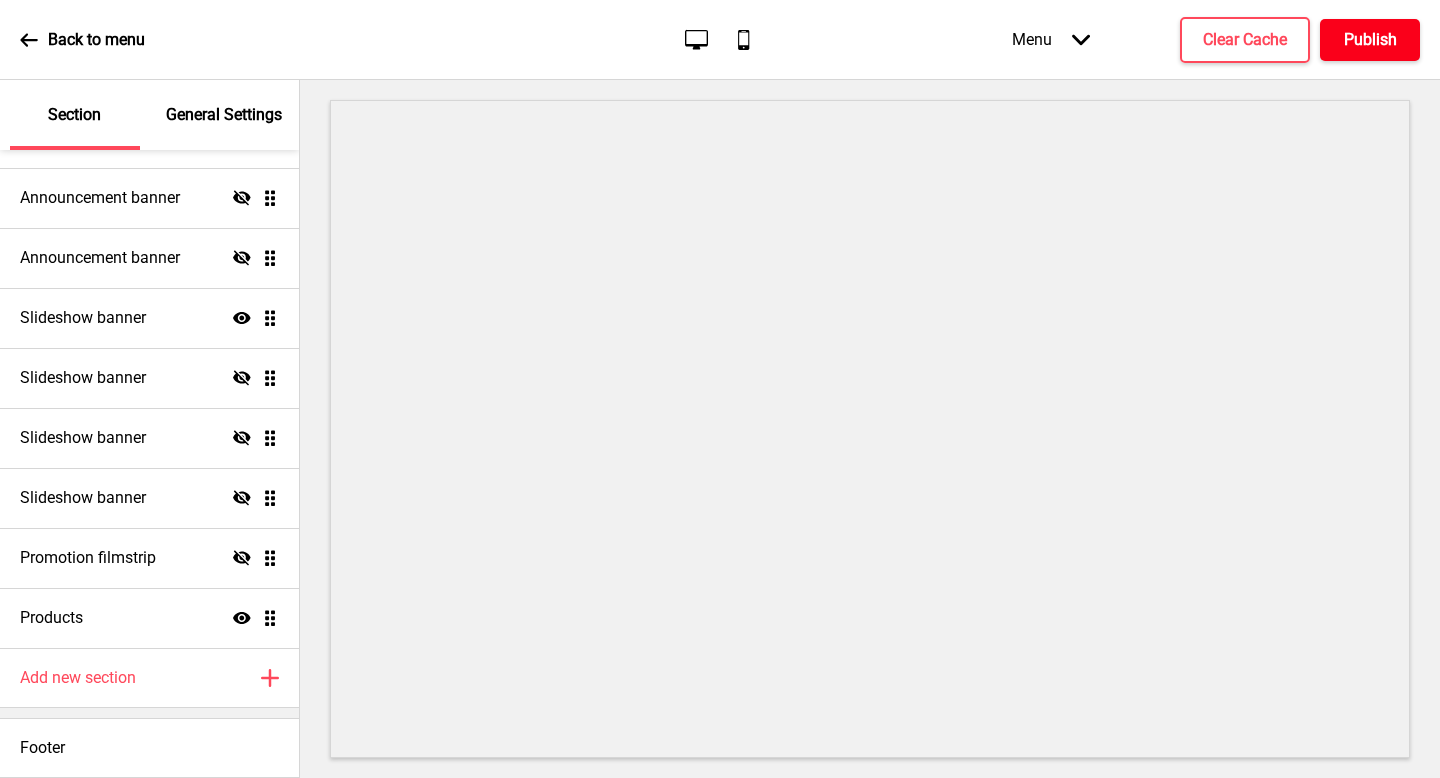 click on "Publish" at bounding box center [1370, 40] 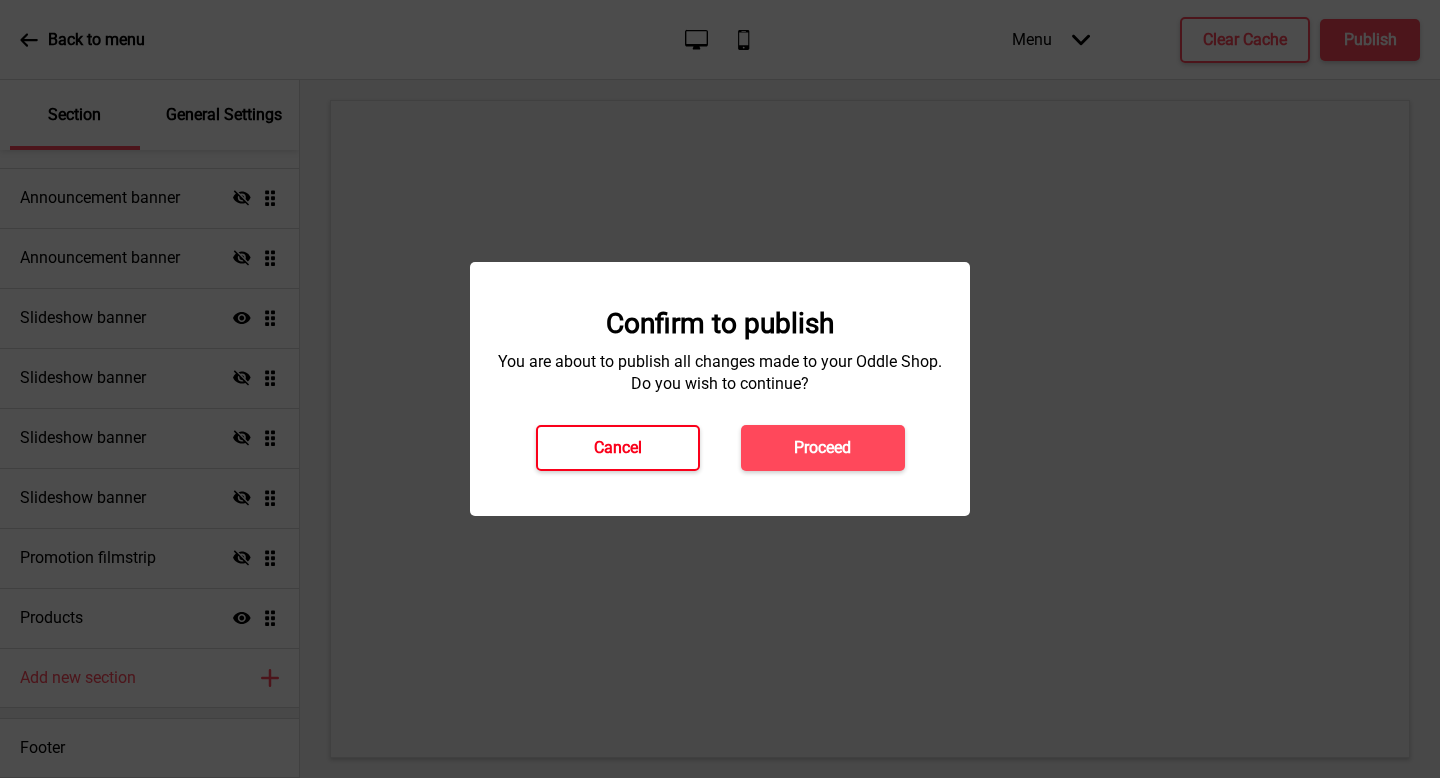 click on "Cancel" at bounding box center (618, 448) 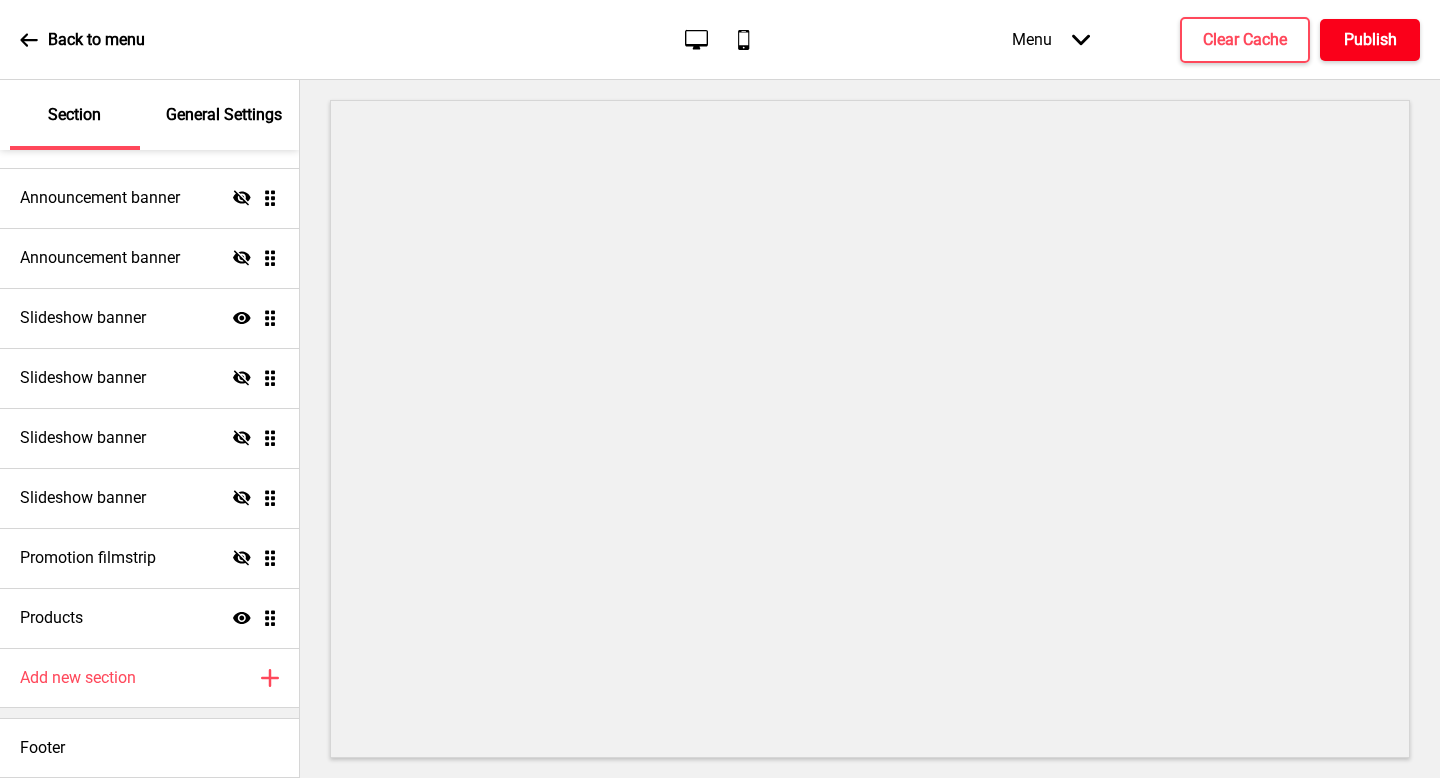 click on "Publish" at bounding box center [1370, 40] 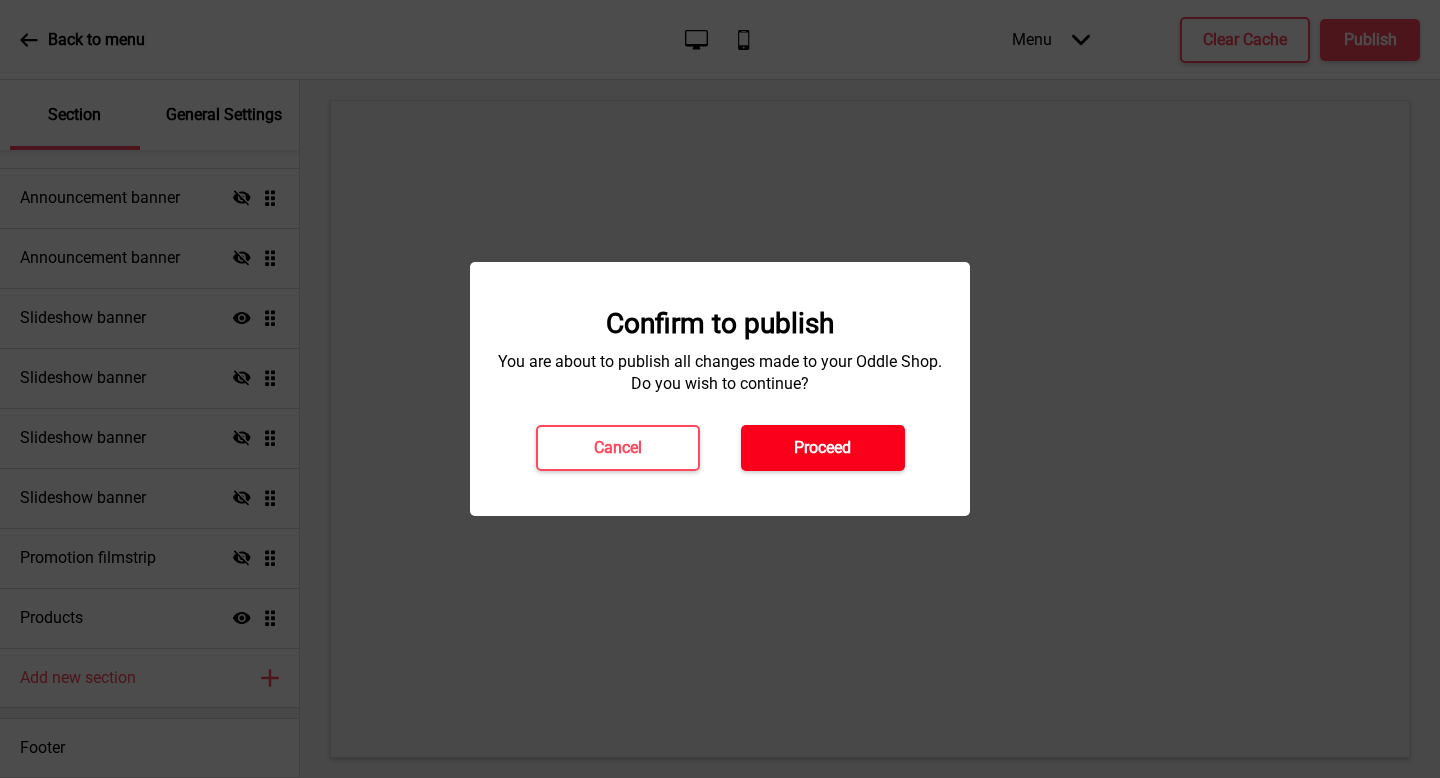 click on "Proceed" at bounding box center [823, 448] 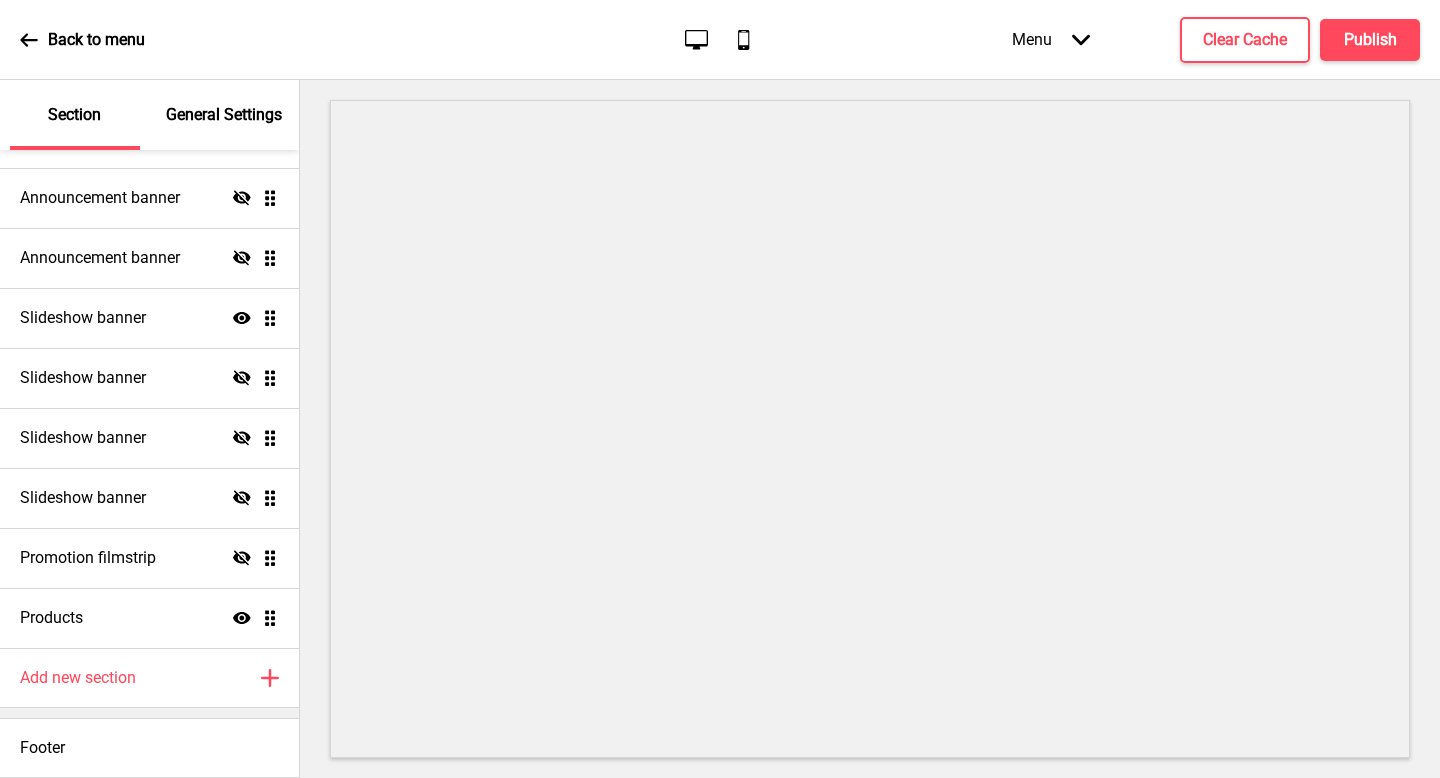 click on "Back to menu" at bounding box center (96, 40) 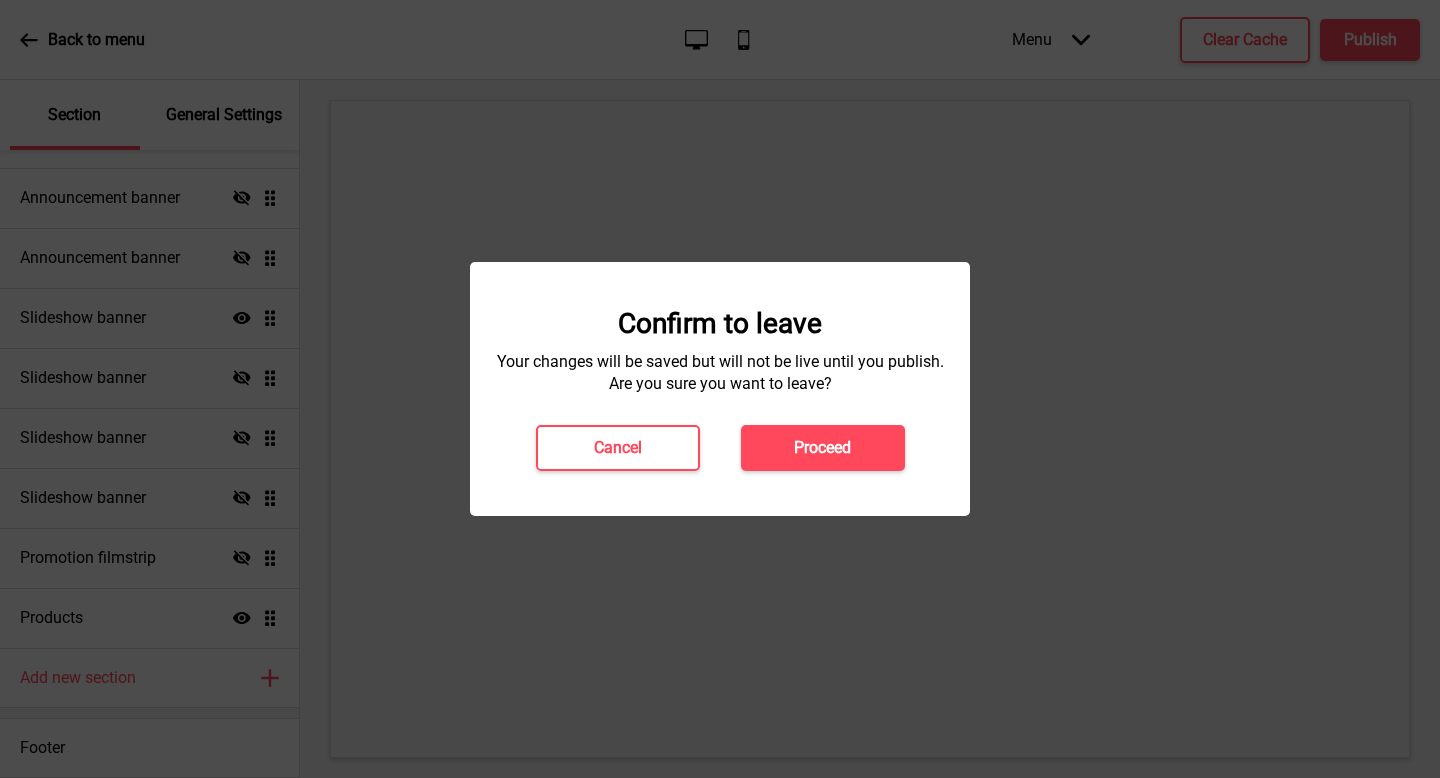 click on "Confirm to leave Your changes will be saved but will not be live until you publish. Are you sure you want to leave? Cancel Proceed" at bounding box center [720, 389] 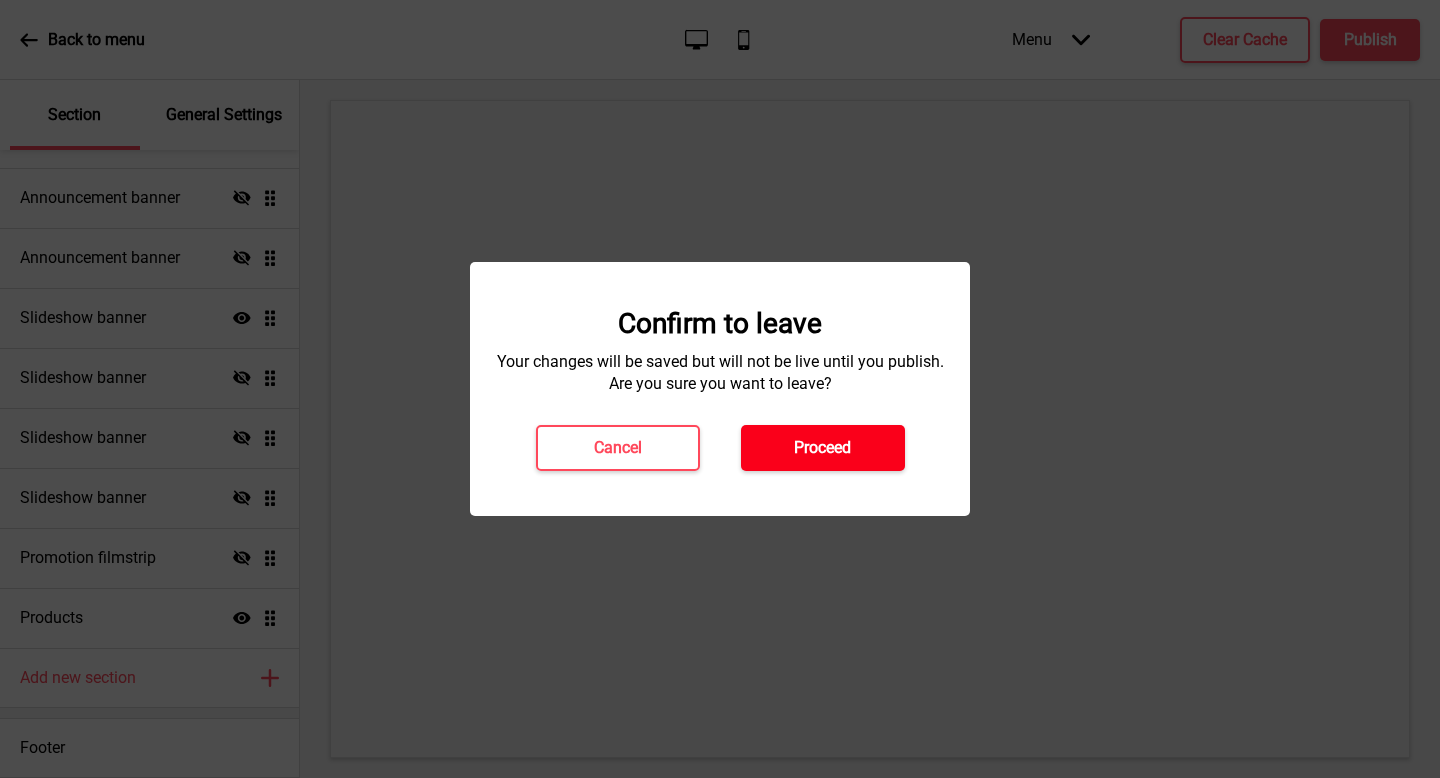 click on "Proceed" at bounding box center (822, 448) 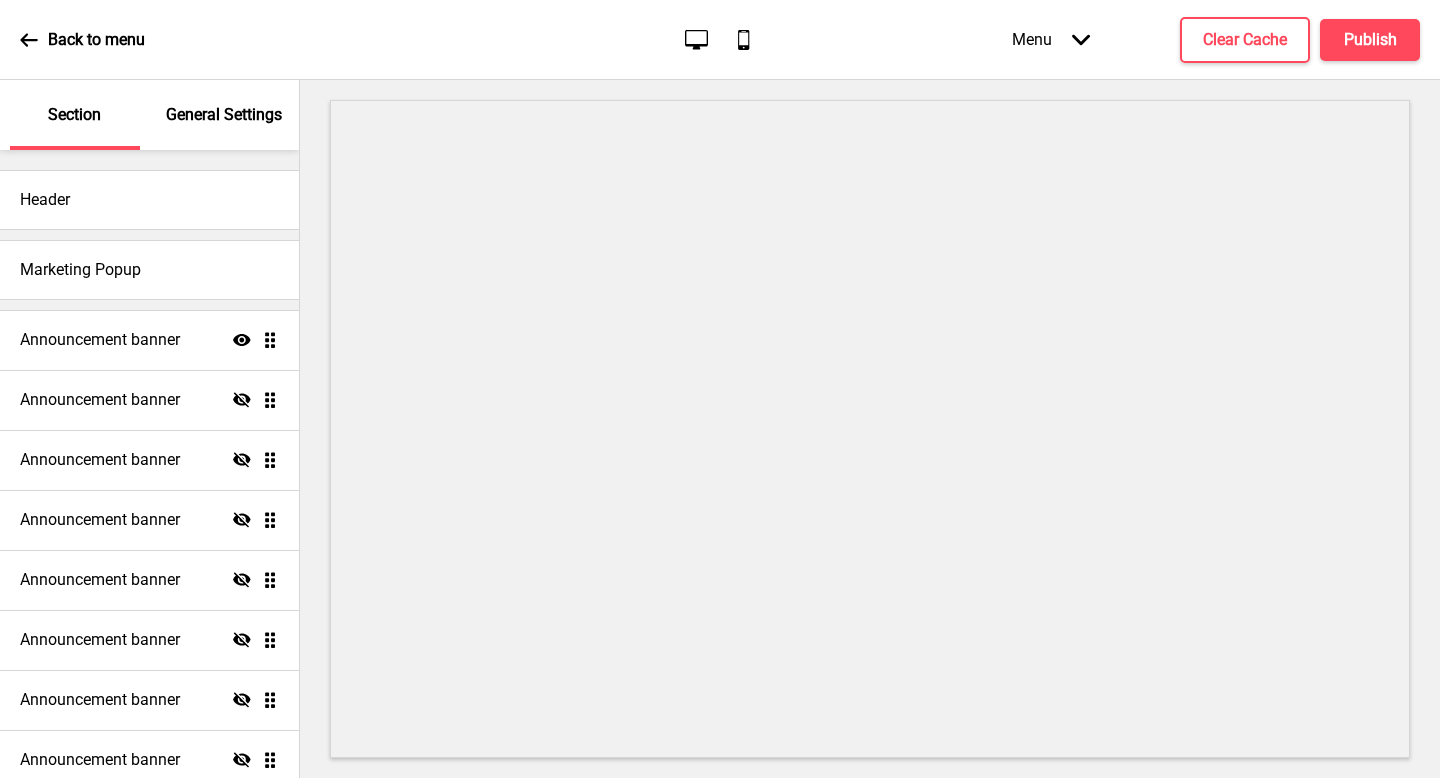 scroll, scrollTop: 0, scrollLeft: 0, axis: both 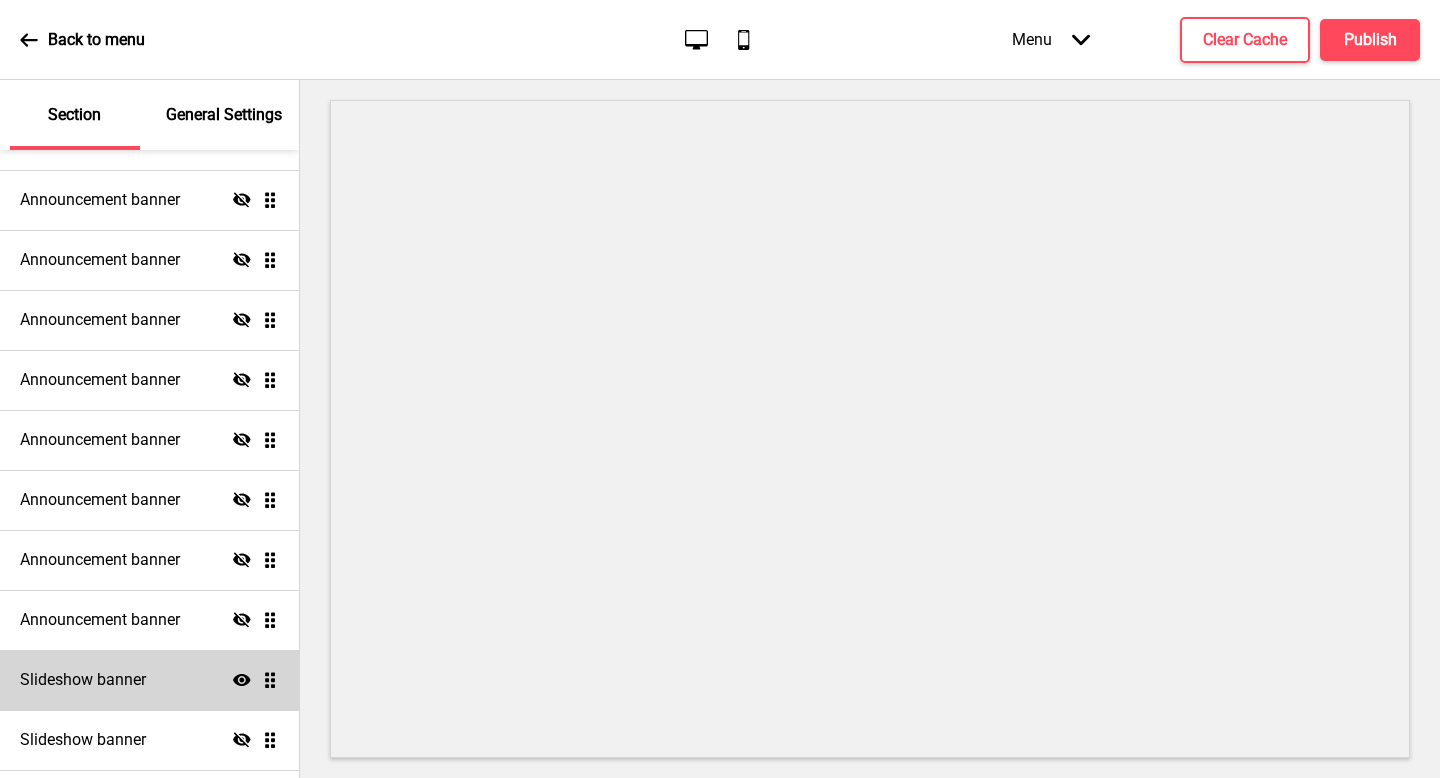 click on "Slideshow banner Show Drag" at bounding box center (149, 680) 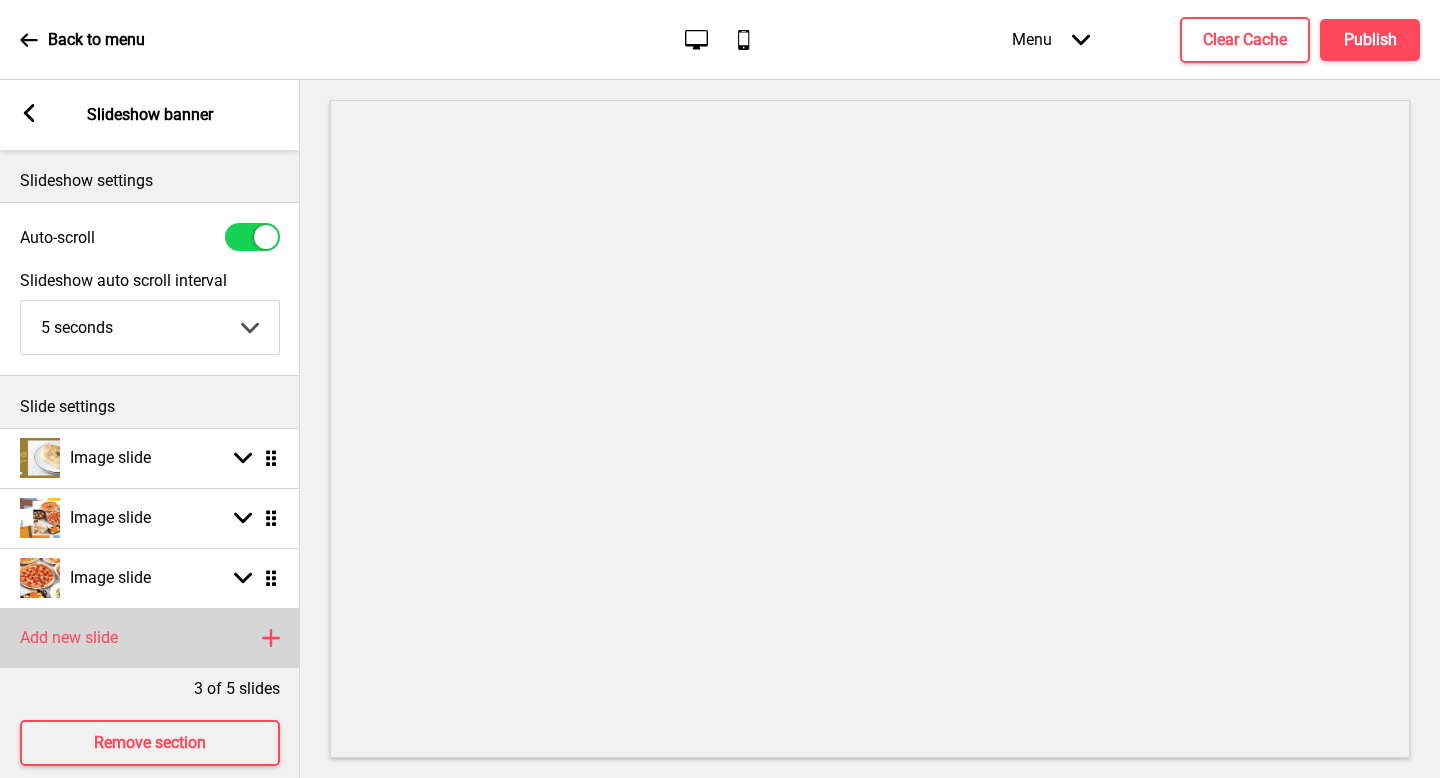 click on "Add new slide" at bounding box center (69, 638) 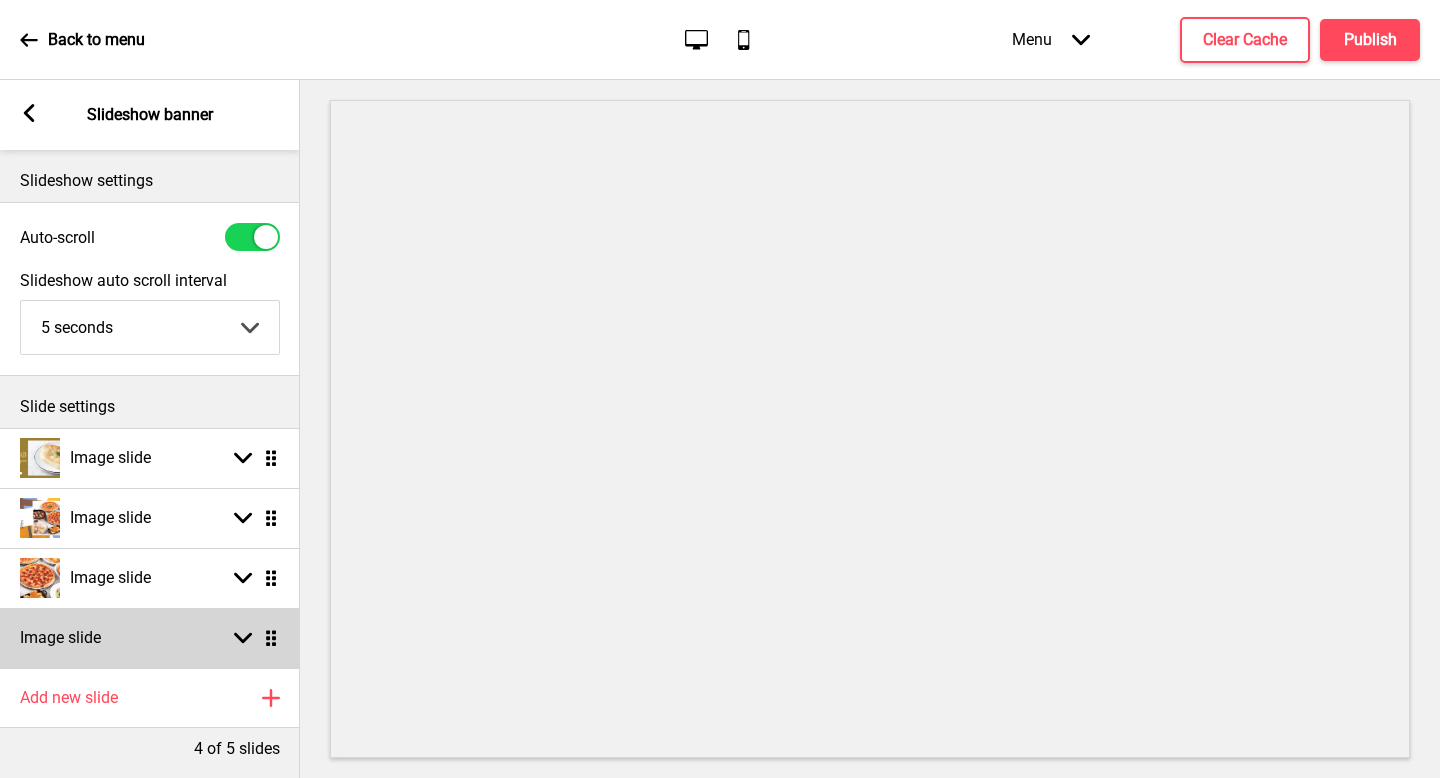 click on "Image slide Arrow down Drag" at bounding box center [150, 638] 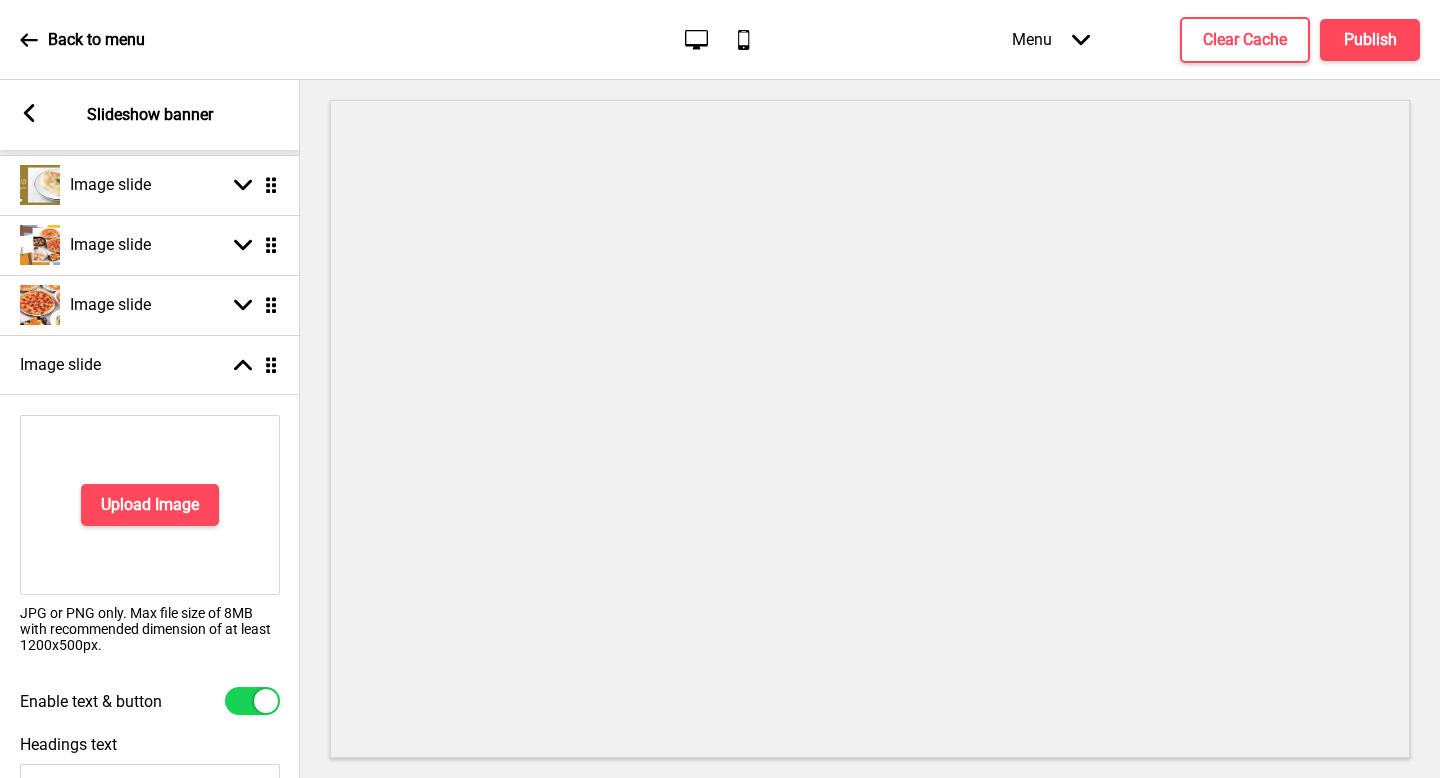 scroll, scrollTop: 417, scrollLeft: 0, axis: vertical 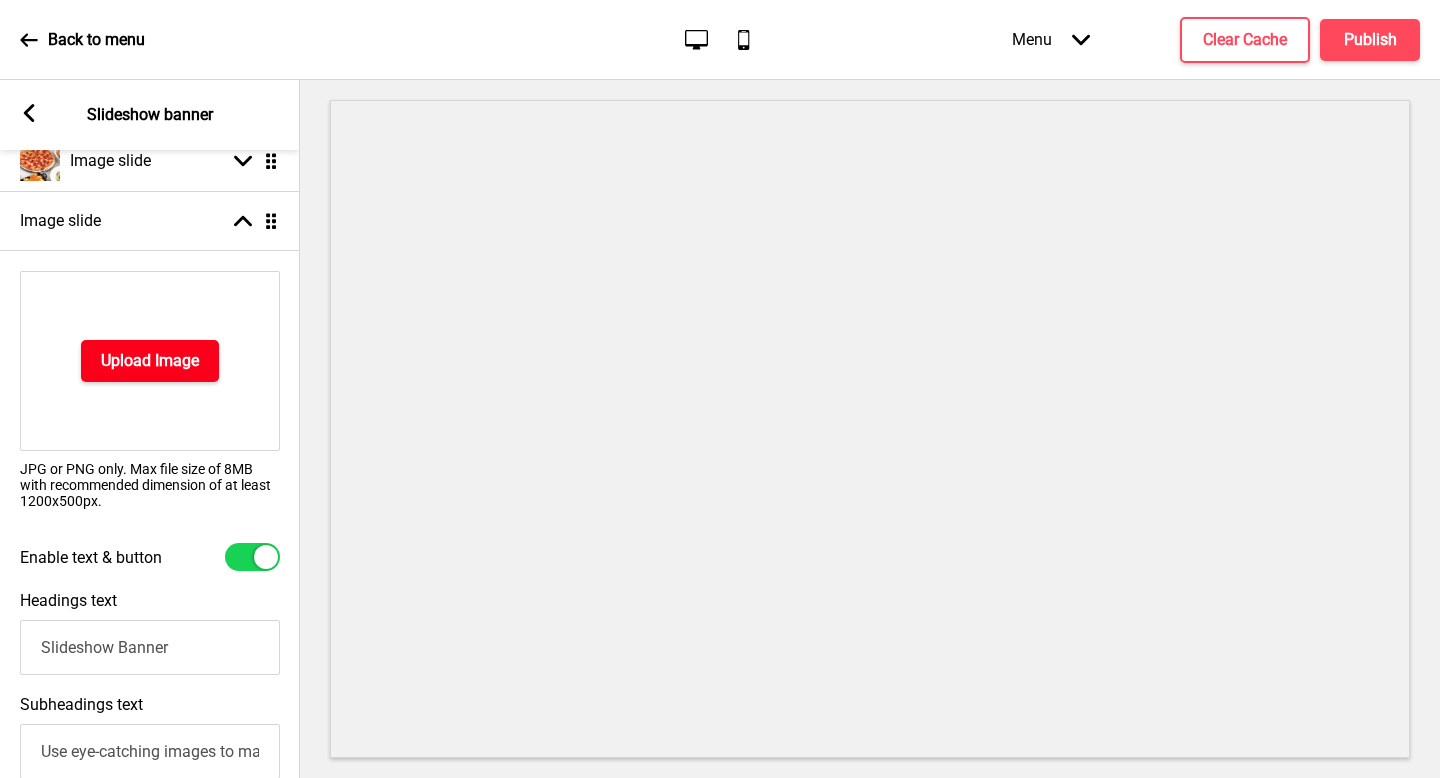 click on "Upload Image" at bounding box center [150, 361] 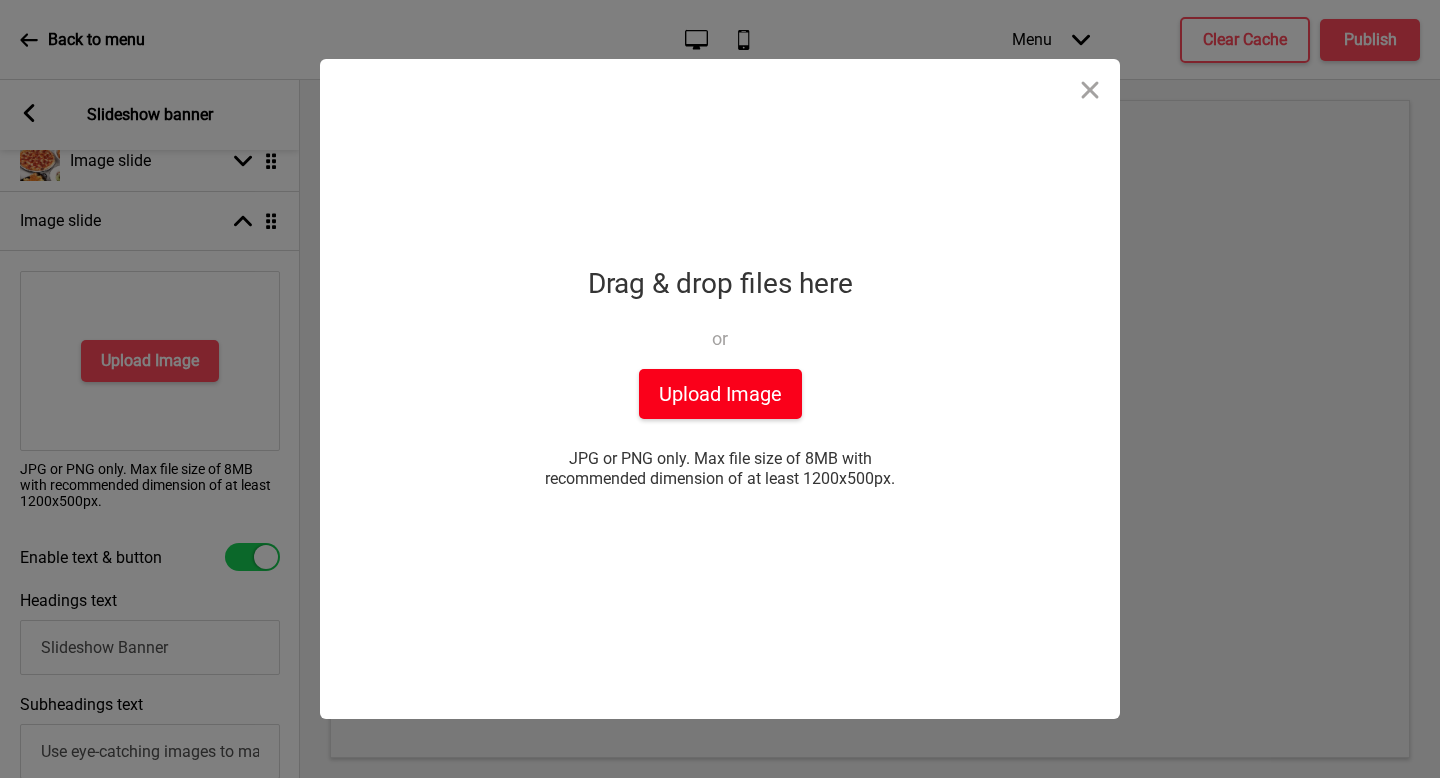 click on "Upload Image" at bounding box center (720, 394) 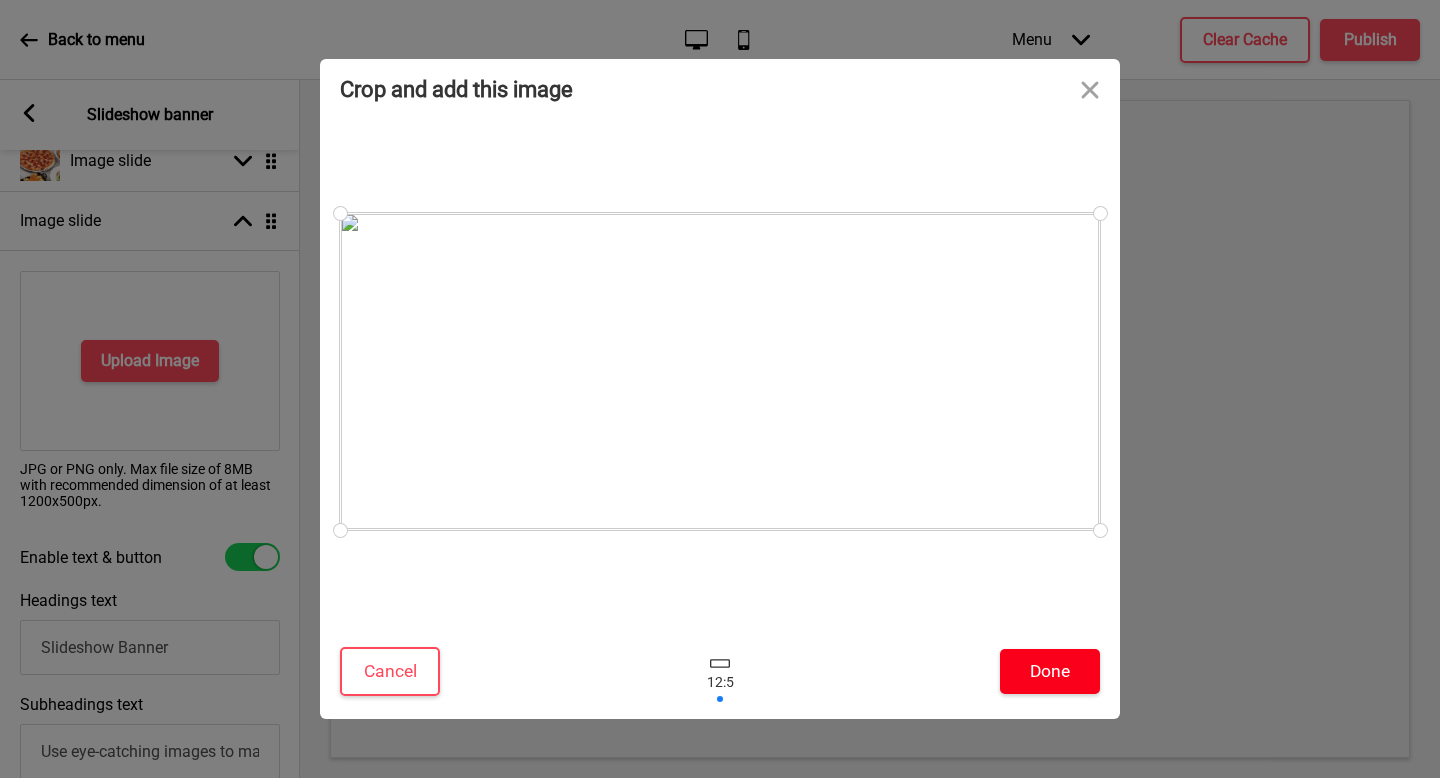 click on "Done" at bounding box center [1050, 671] 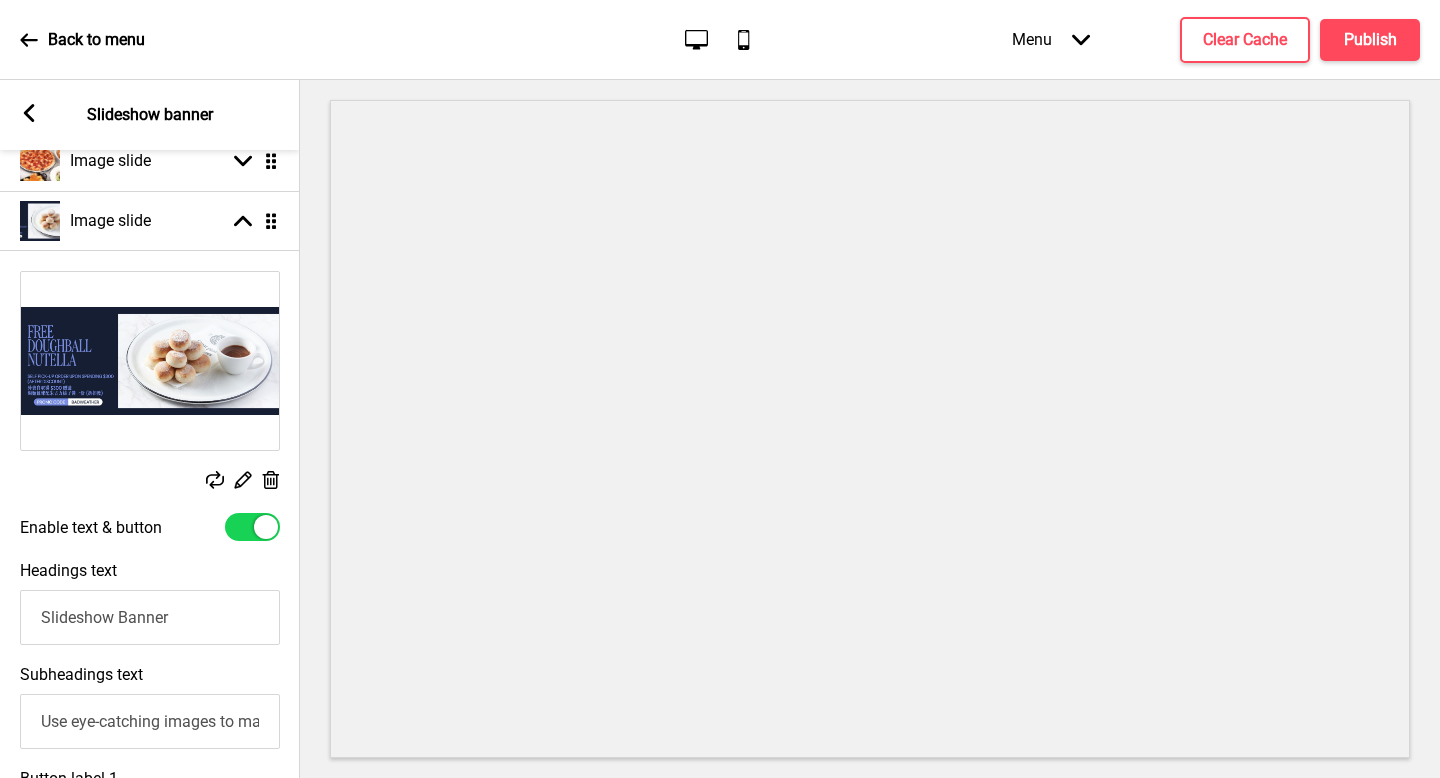 click at bounding box center (252, 527) 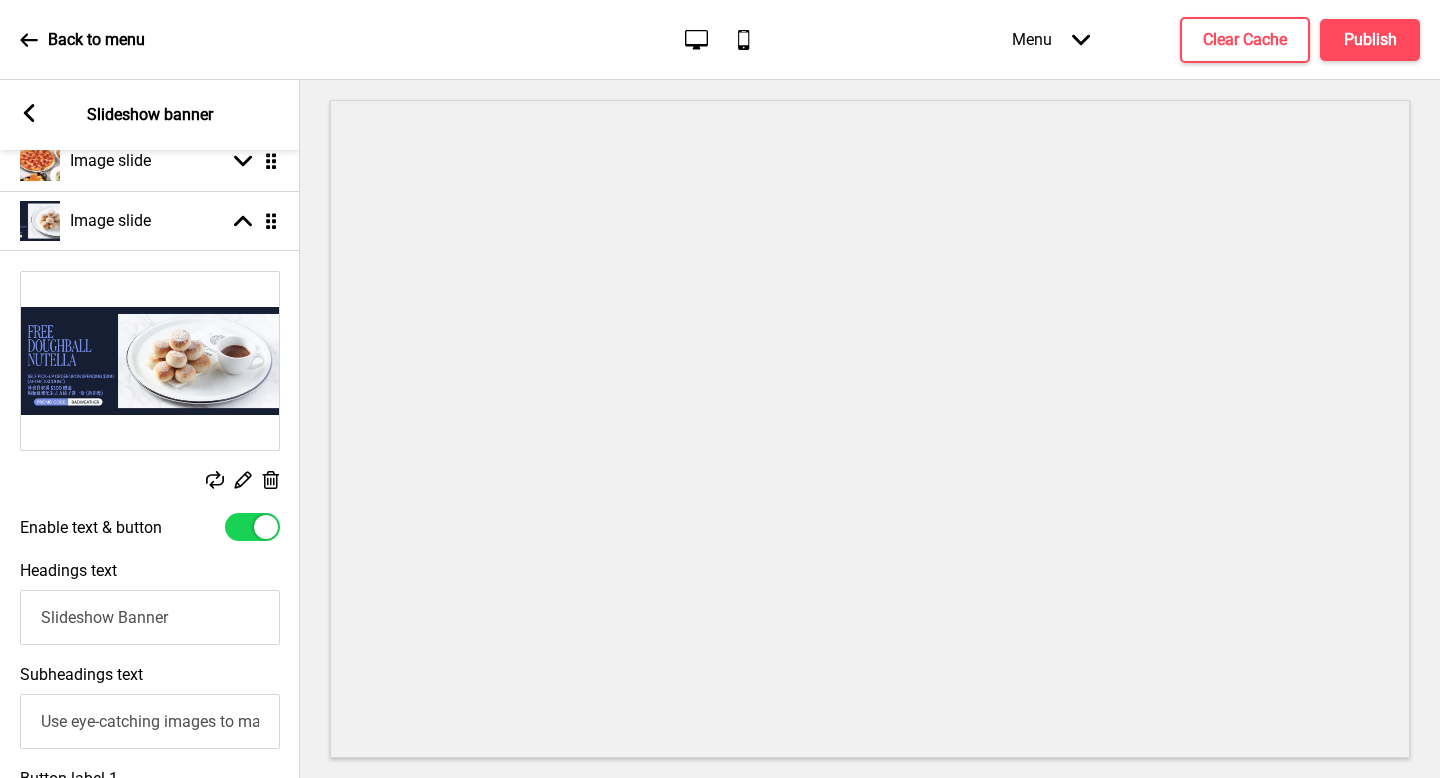 checkbox on "false" 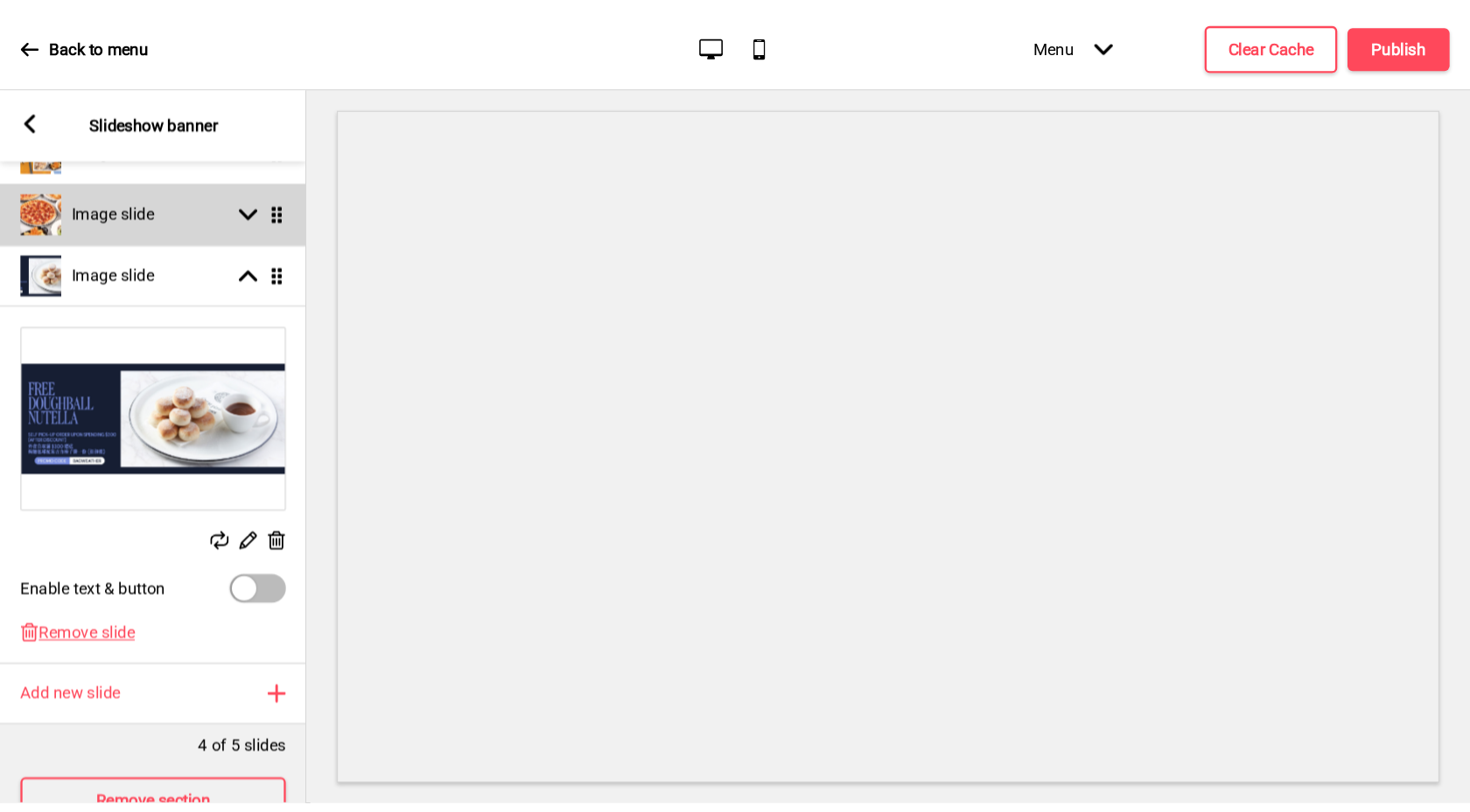 scroll, scrollTop: 21, scrollLeft: 0, axis: vertical 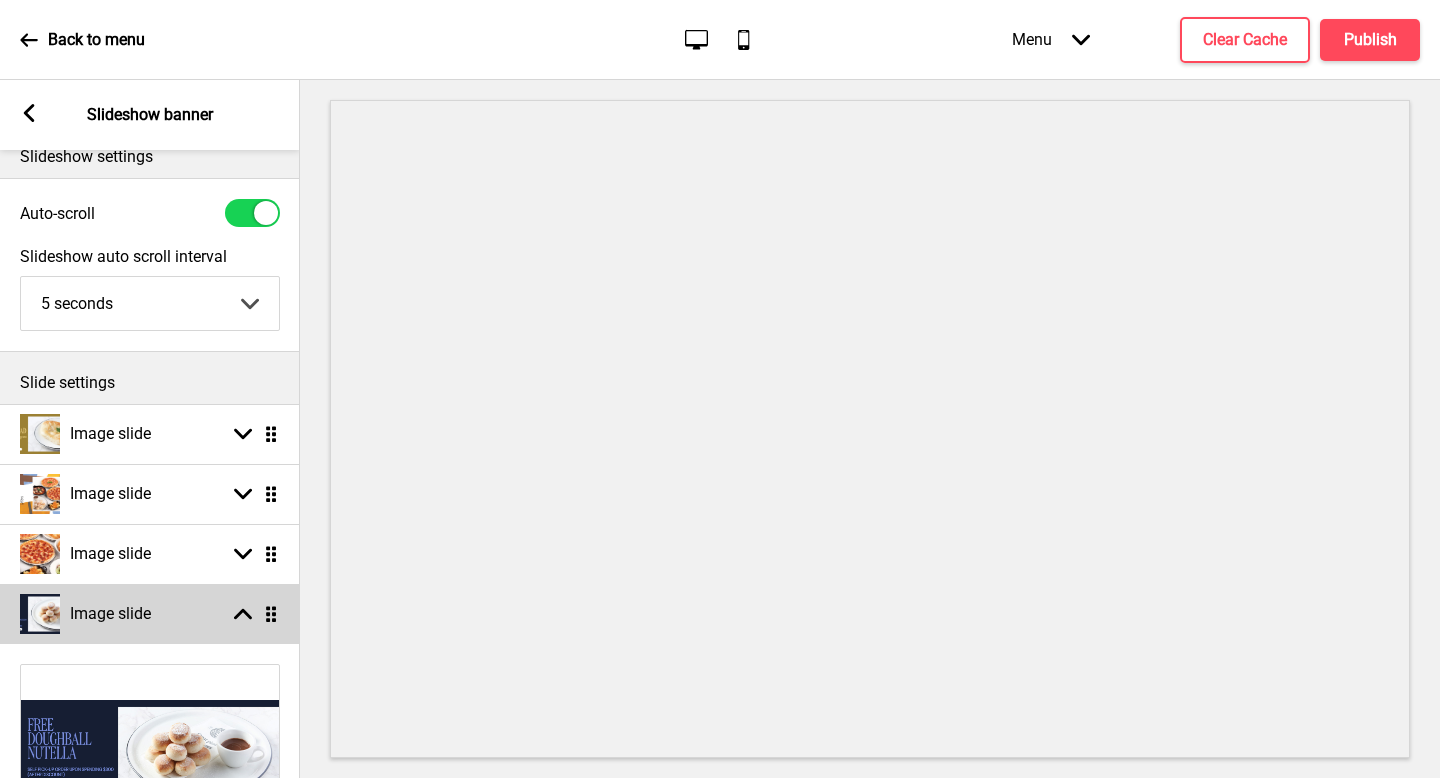 click 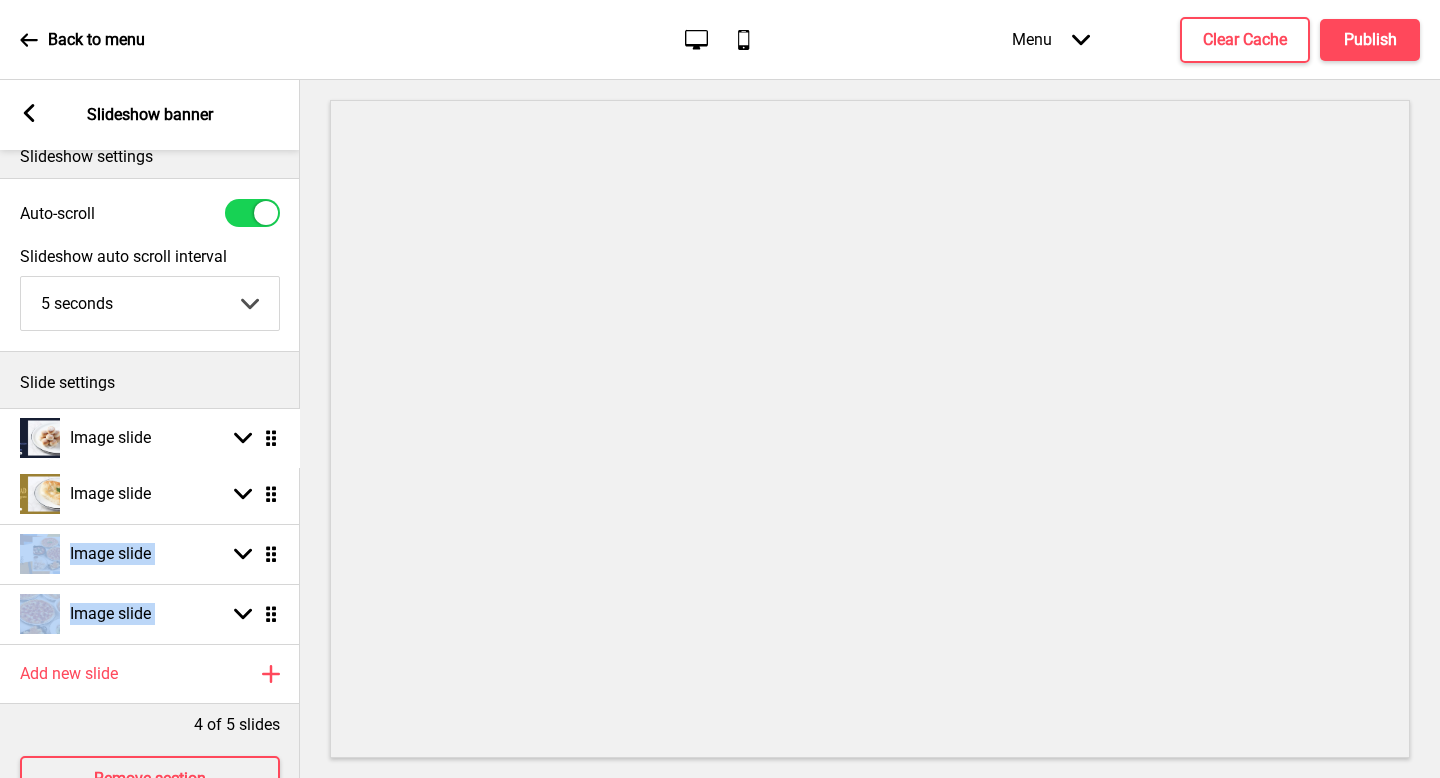 drag, startPoint x: 274, startPoint y: 612, endPoint x: 274, endPoint y: 436, distance: 176 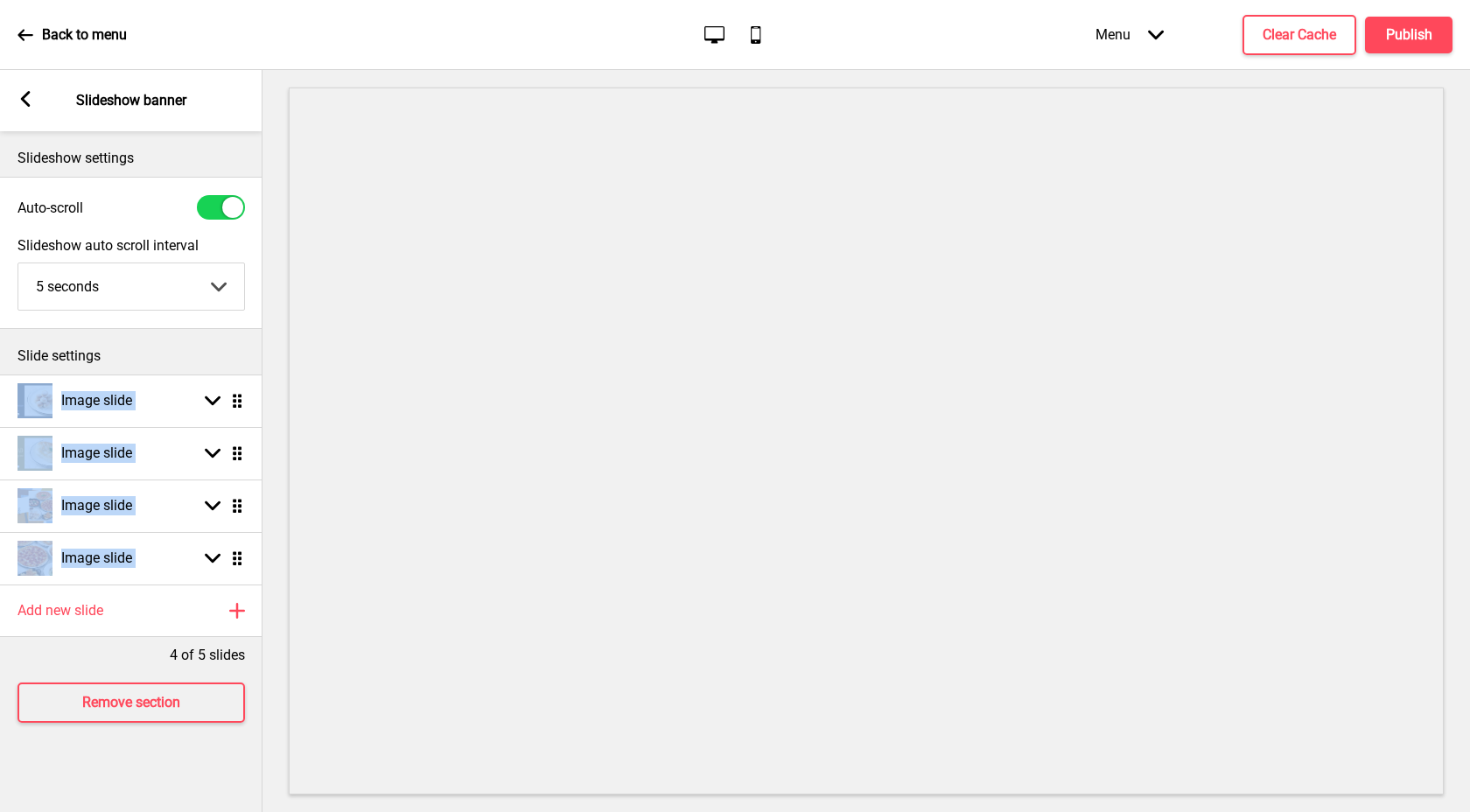 scroll, scrollTop: 176, scrollLeft: 0, axis: vertical 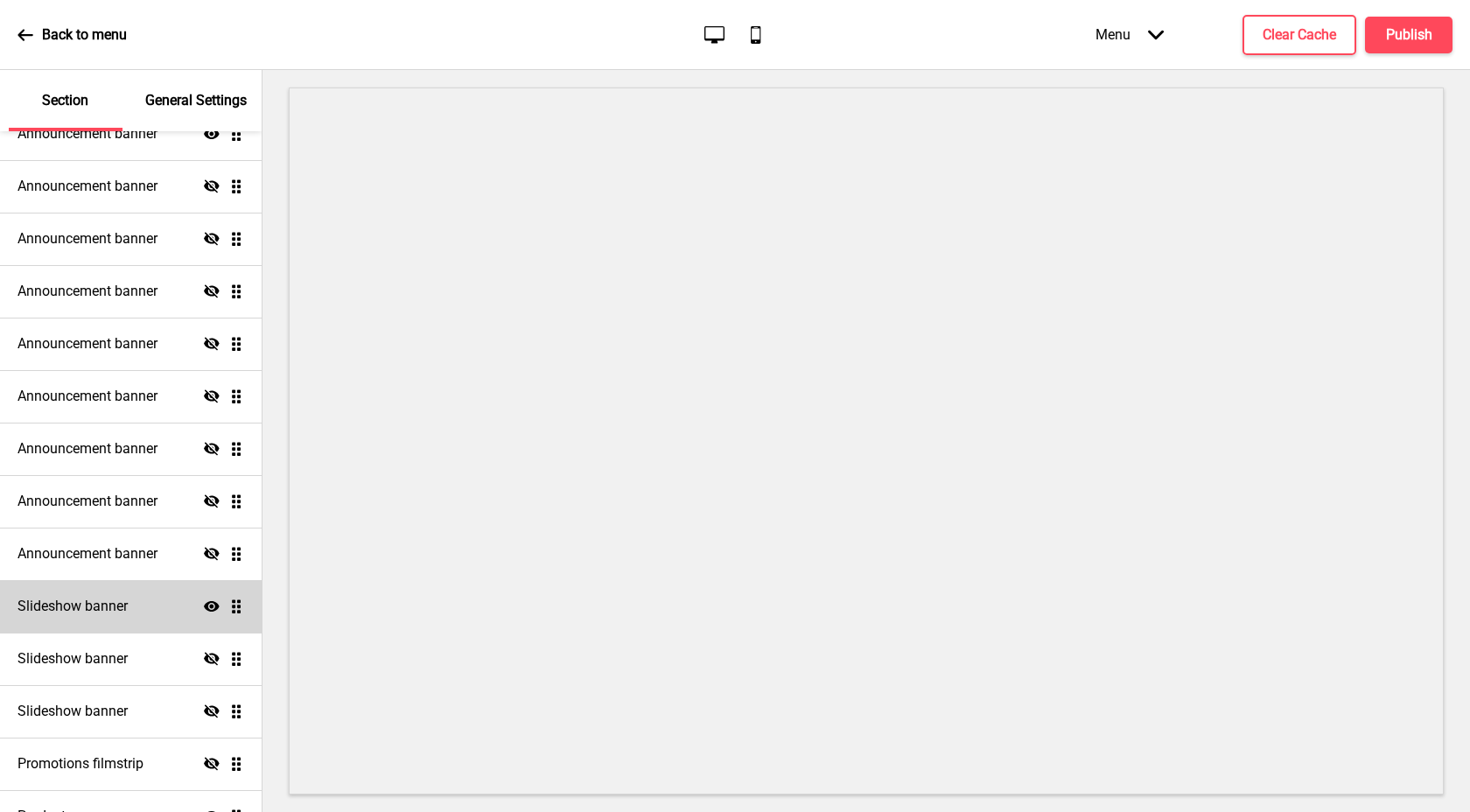 click on "Slideshow banner" at bounding box center (73, 606) 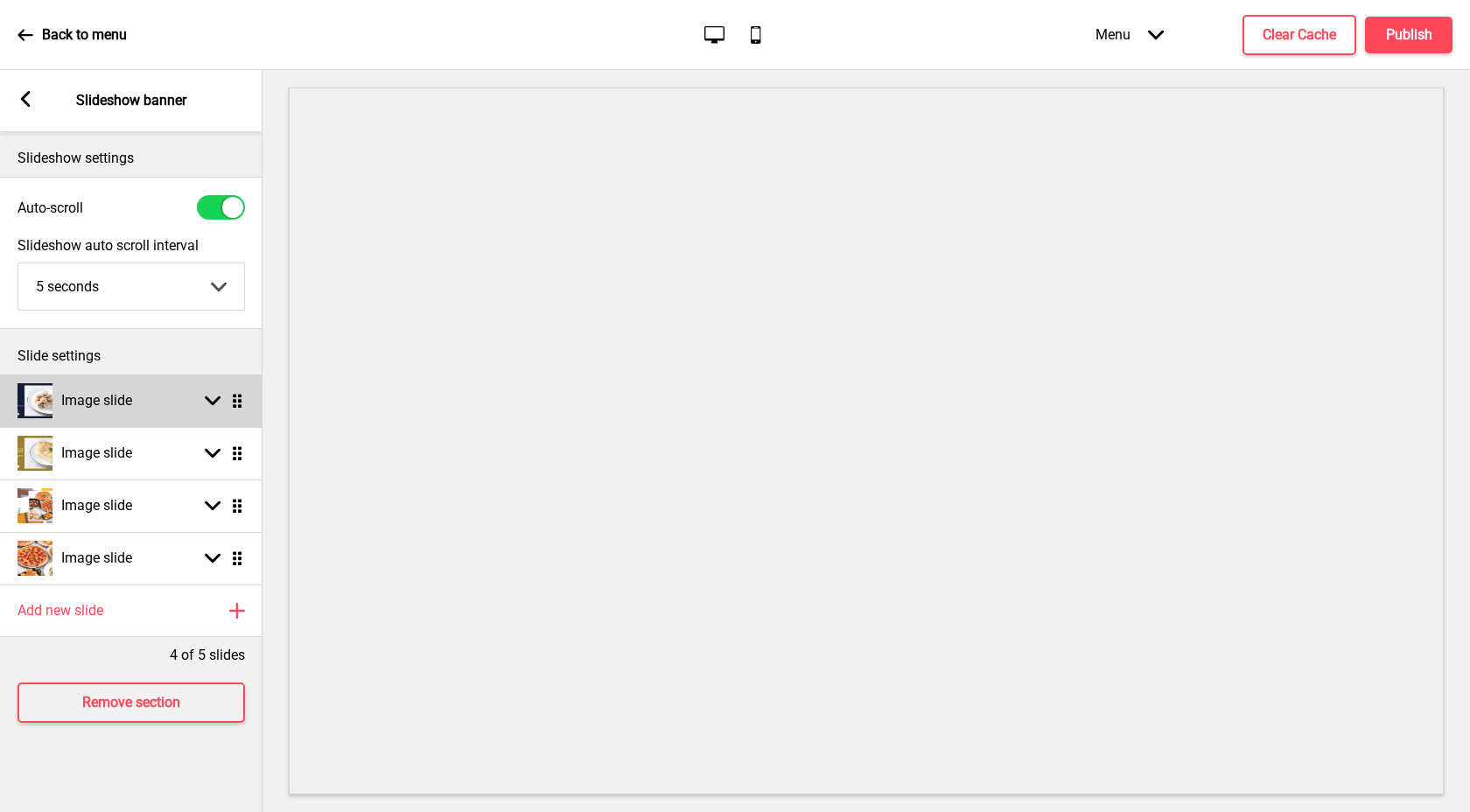scroll, scrollTop: 0, scrollLeft: 0, axis: both 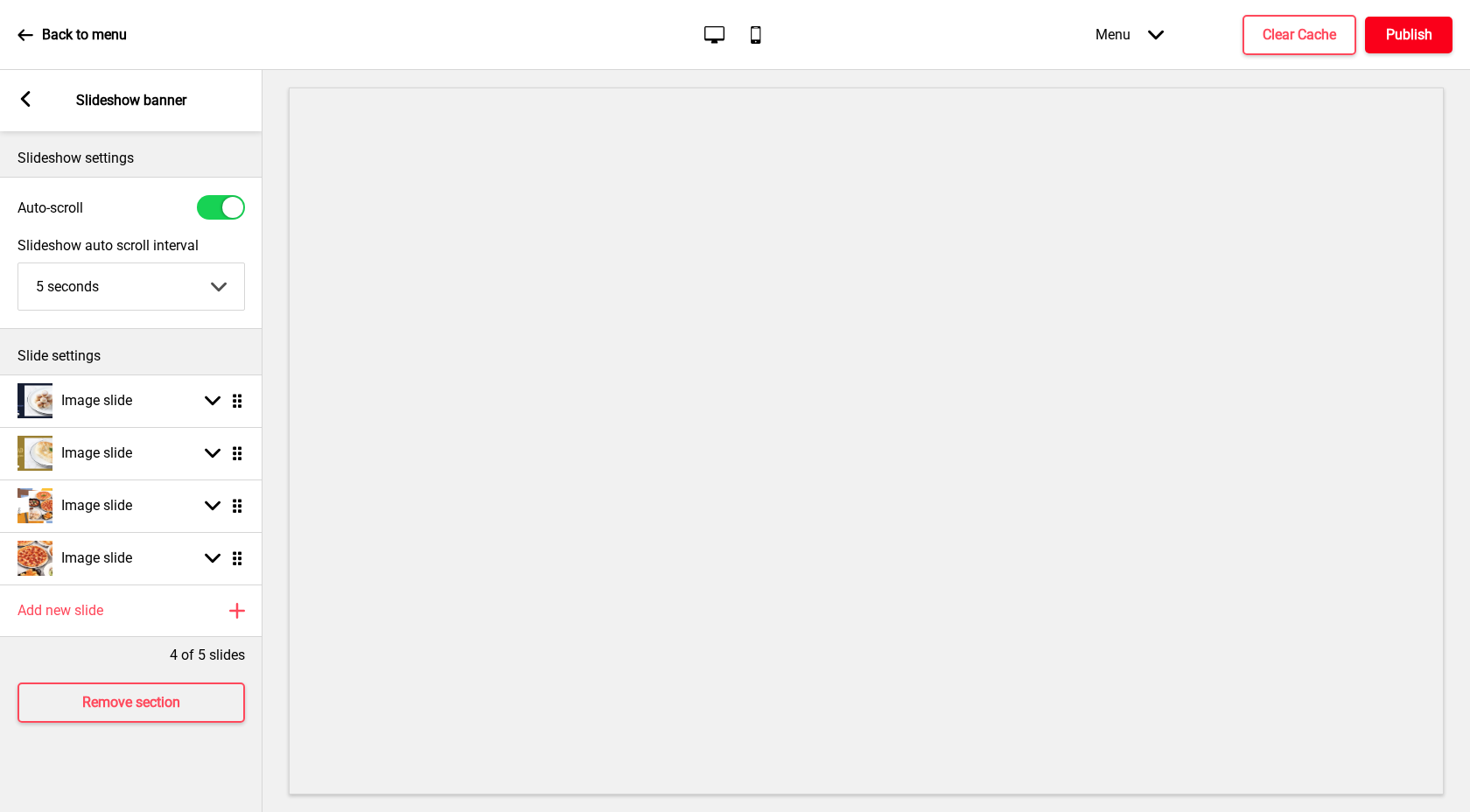 click on "Publish" at bounding box center (1409, 35) 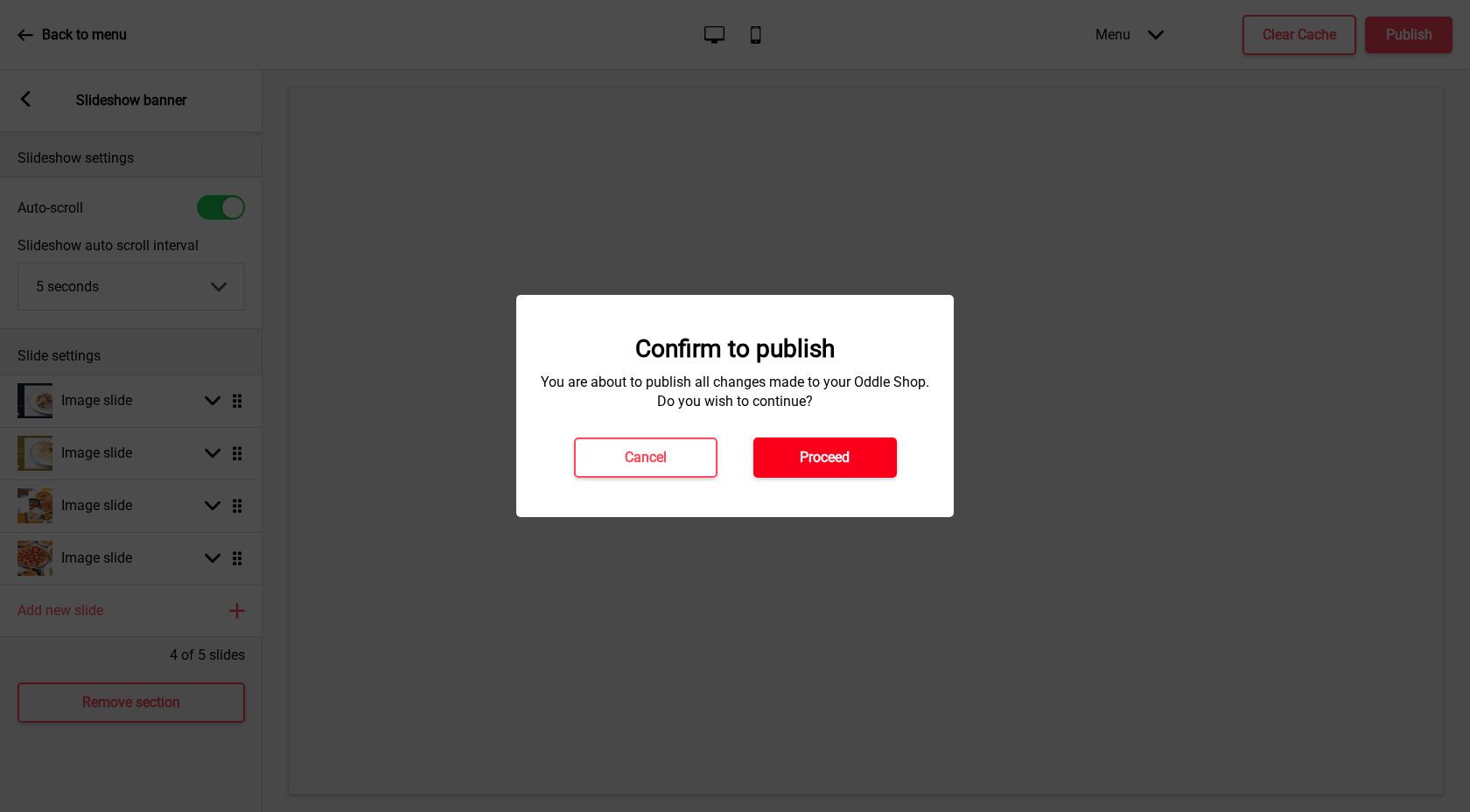 click on "Proceed" at bounding box center [825, 458] 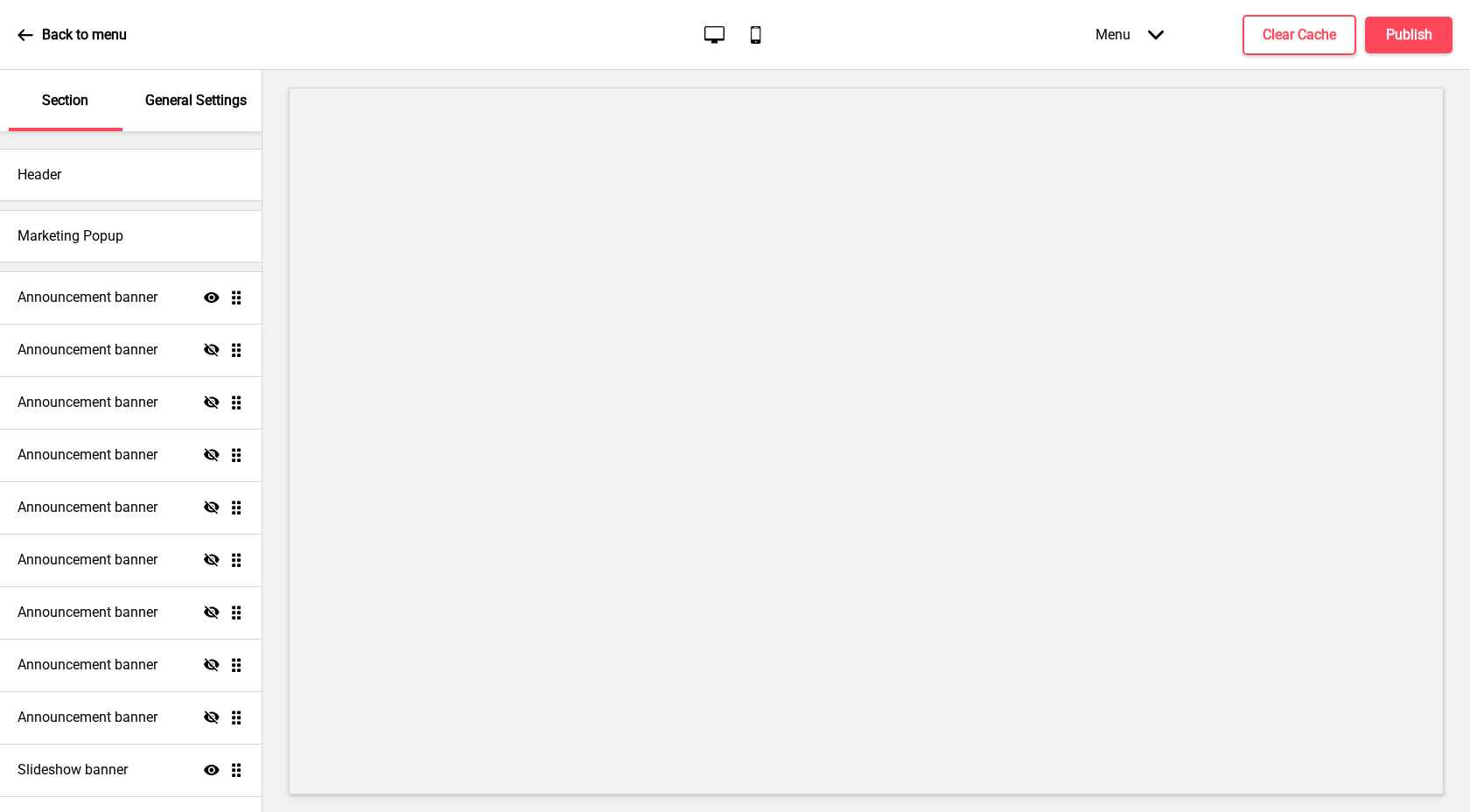 scroll, scrollTop: 0, scrollLeft: 0, axis: both 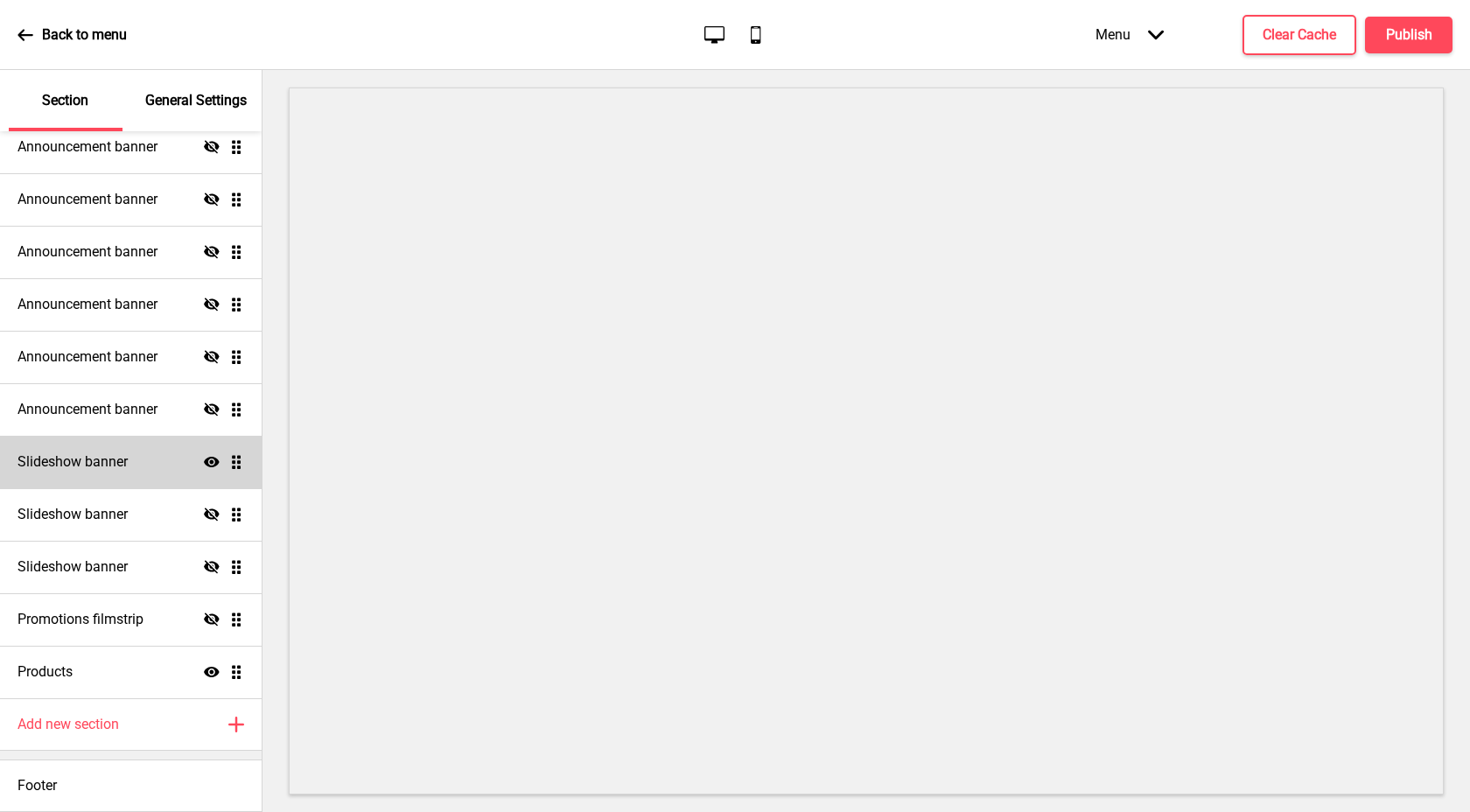 click on "Slideshow banner Show Drag" at bounding box center [130, 462] 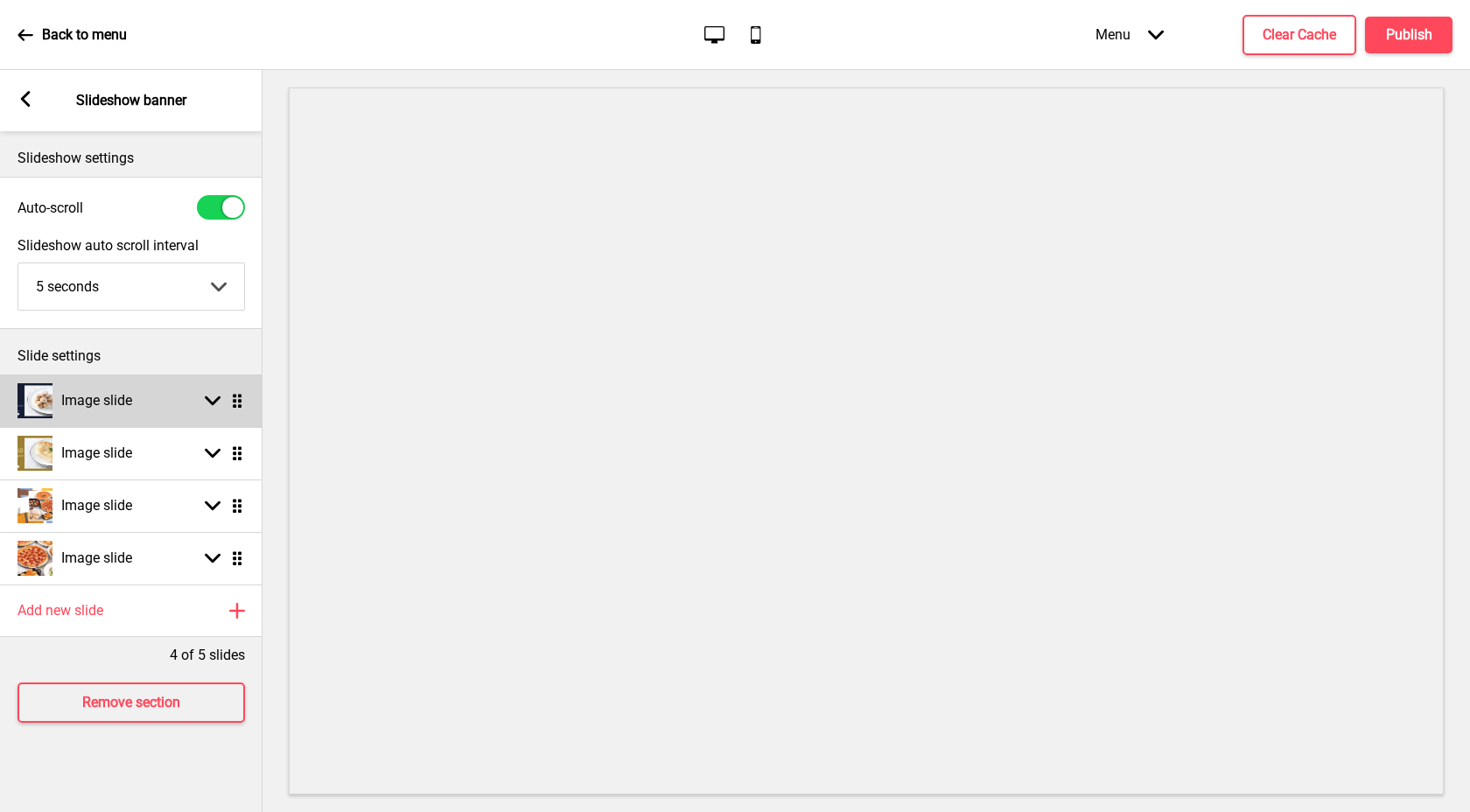click on "Image slide Arrow down Drag" at bounding box center (131, 401) 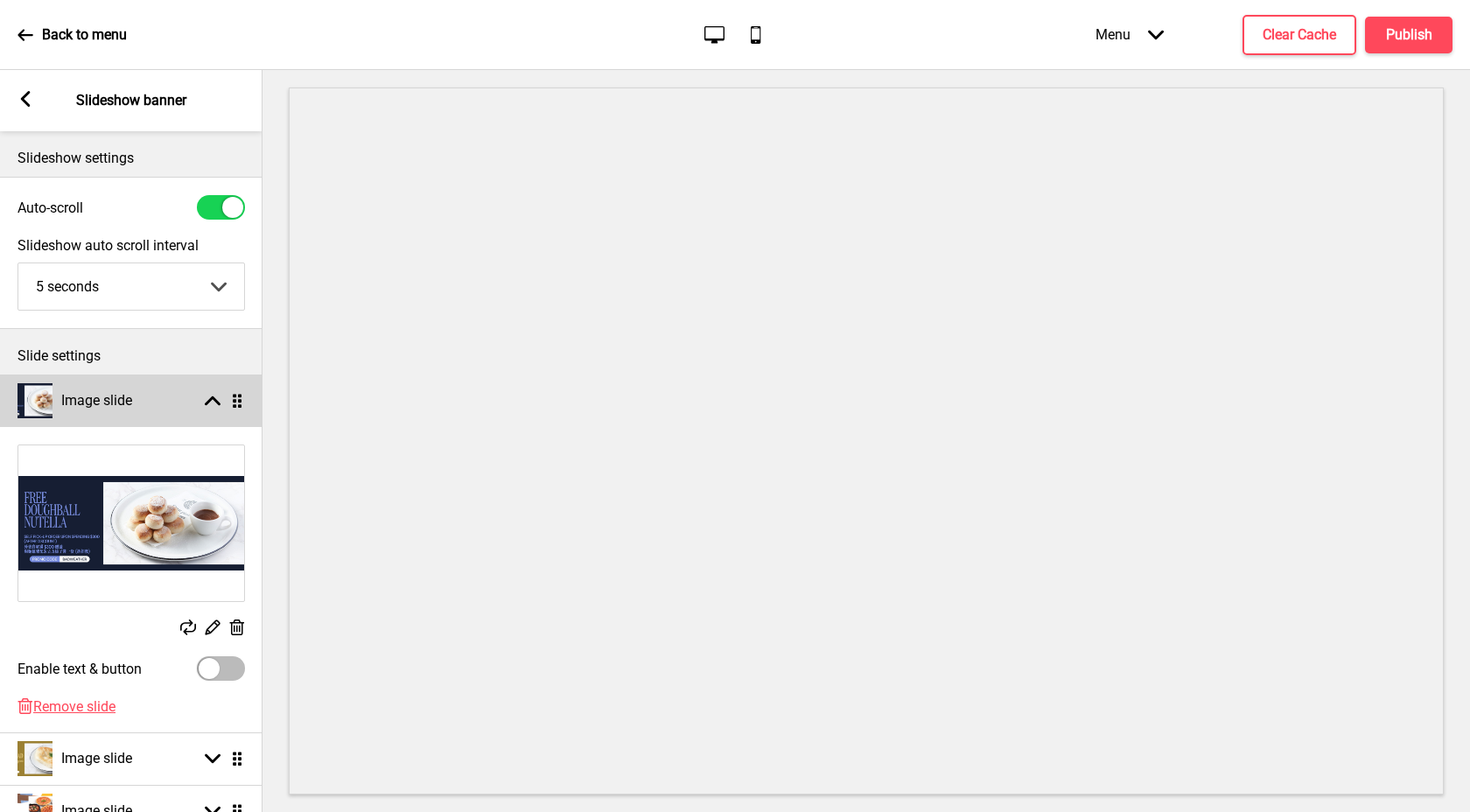 click on "Image slide Arrow up Drag" at bounding box center (131, 401) 